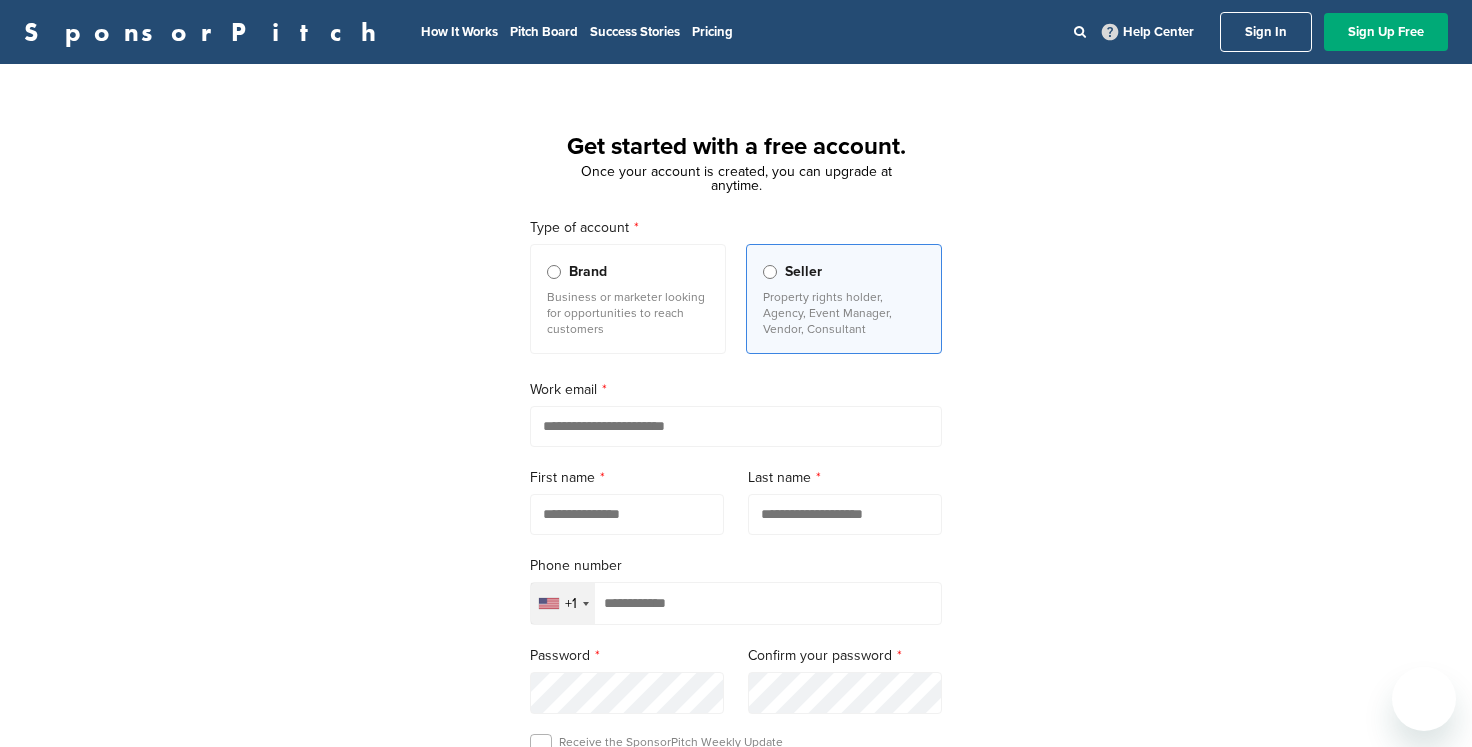 scroll, scrollTop: 0, scrollLeft: 0, axis: both 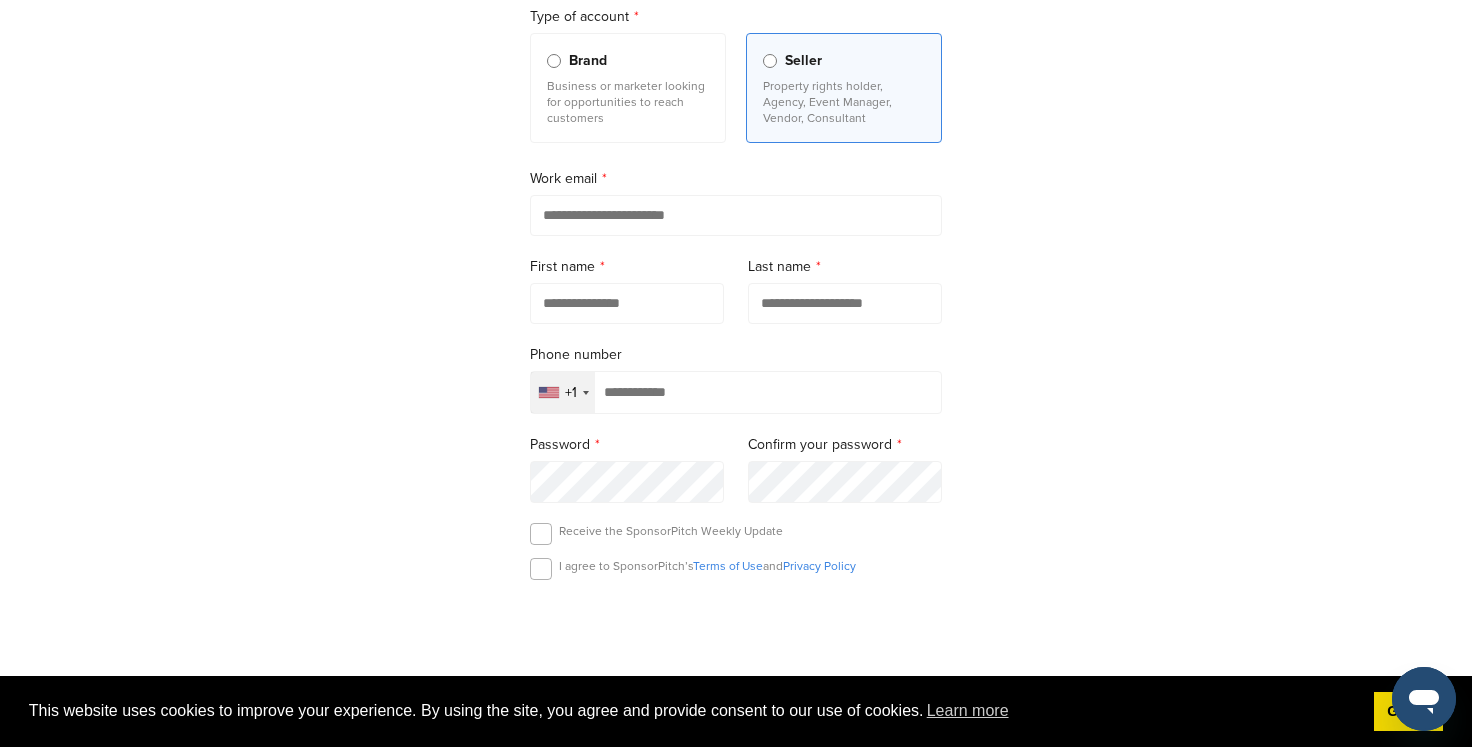 click at bounding box center [736, 215] 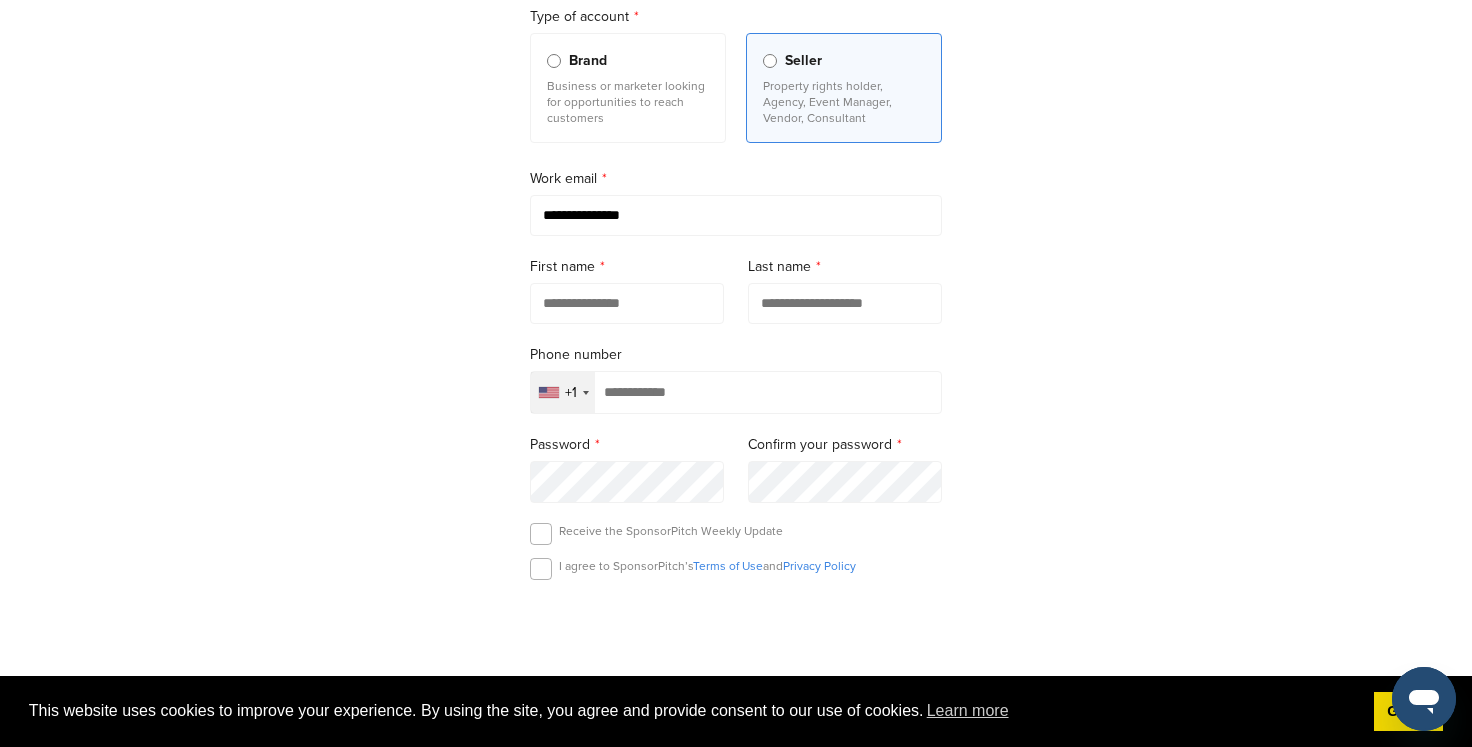 type on "******" 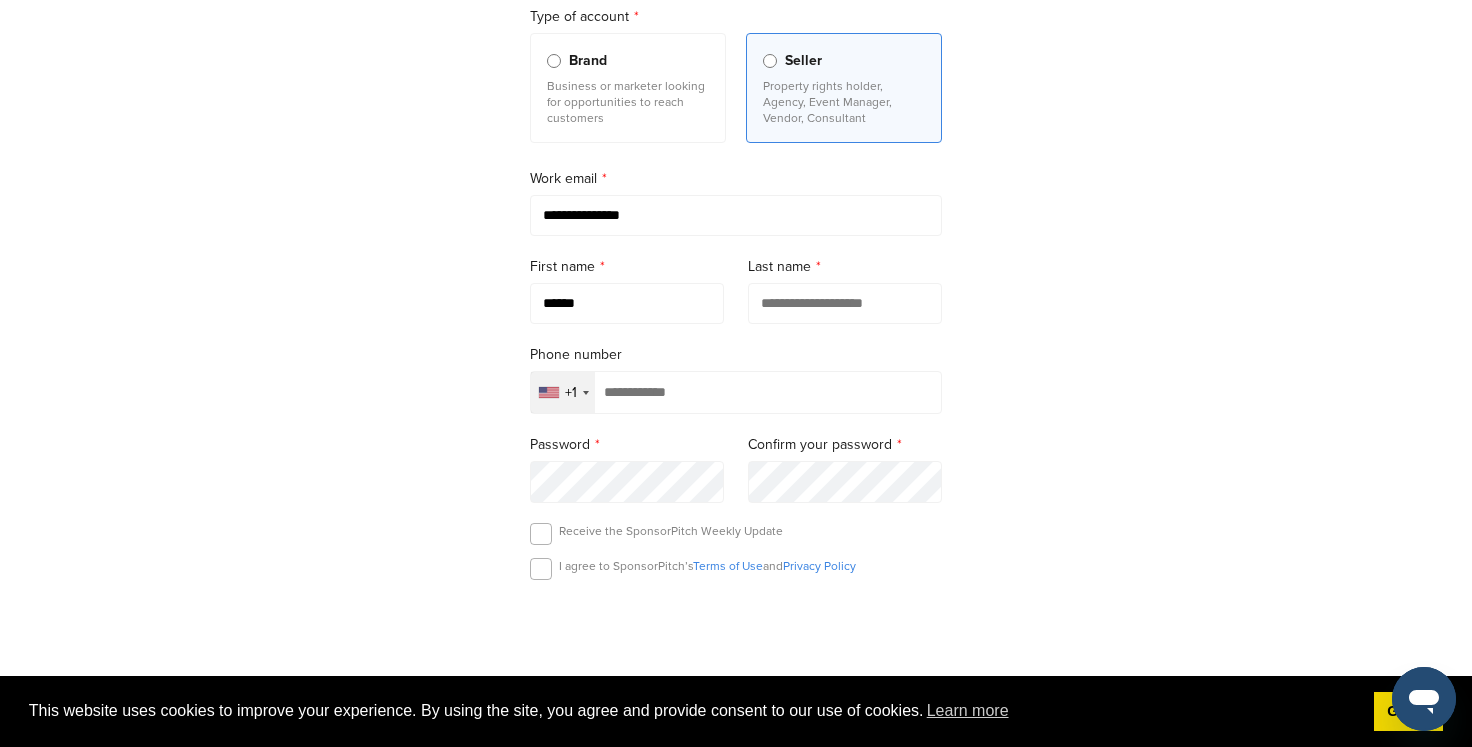 type on "*****" 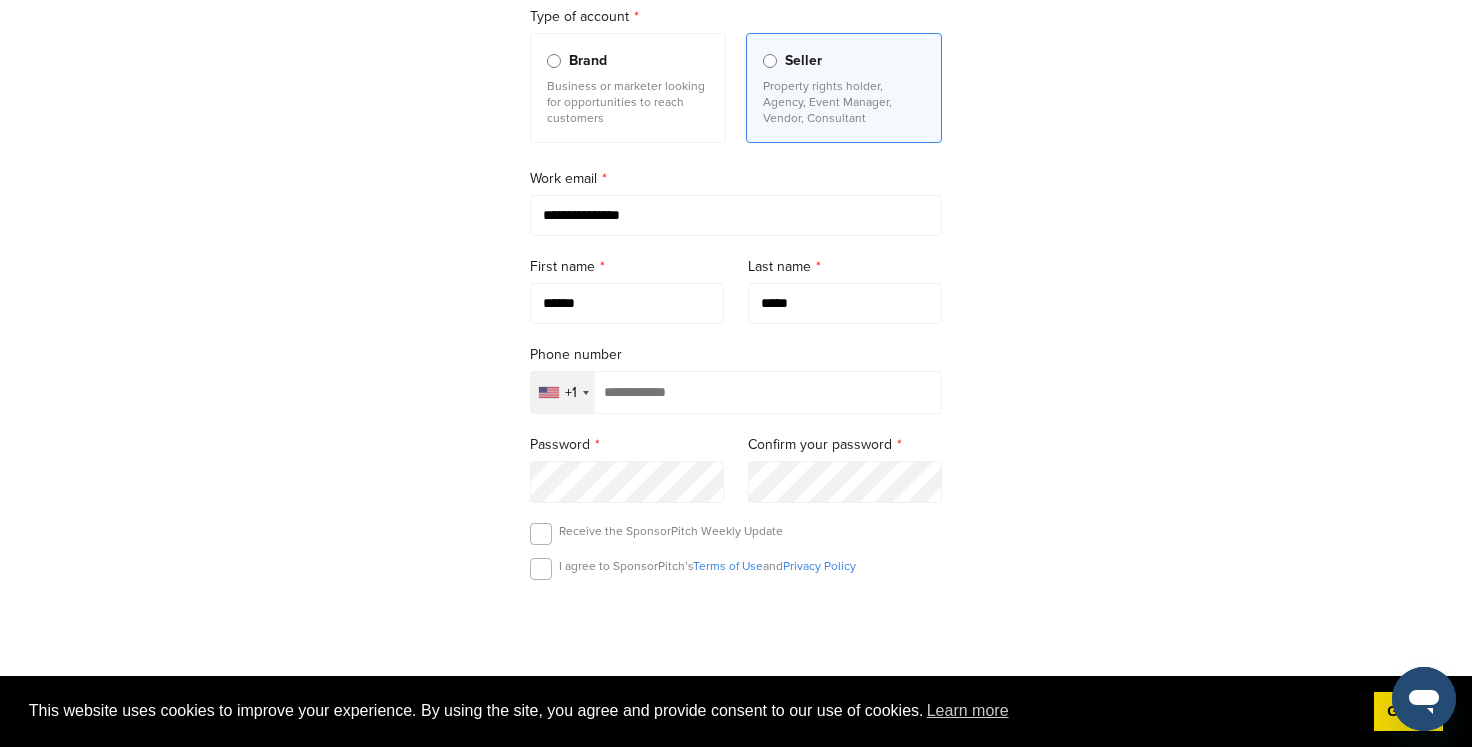 type on "**********" 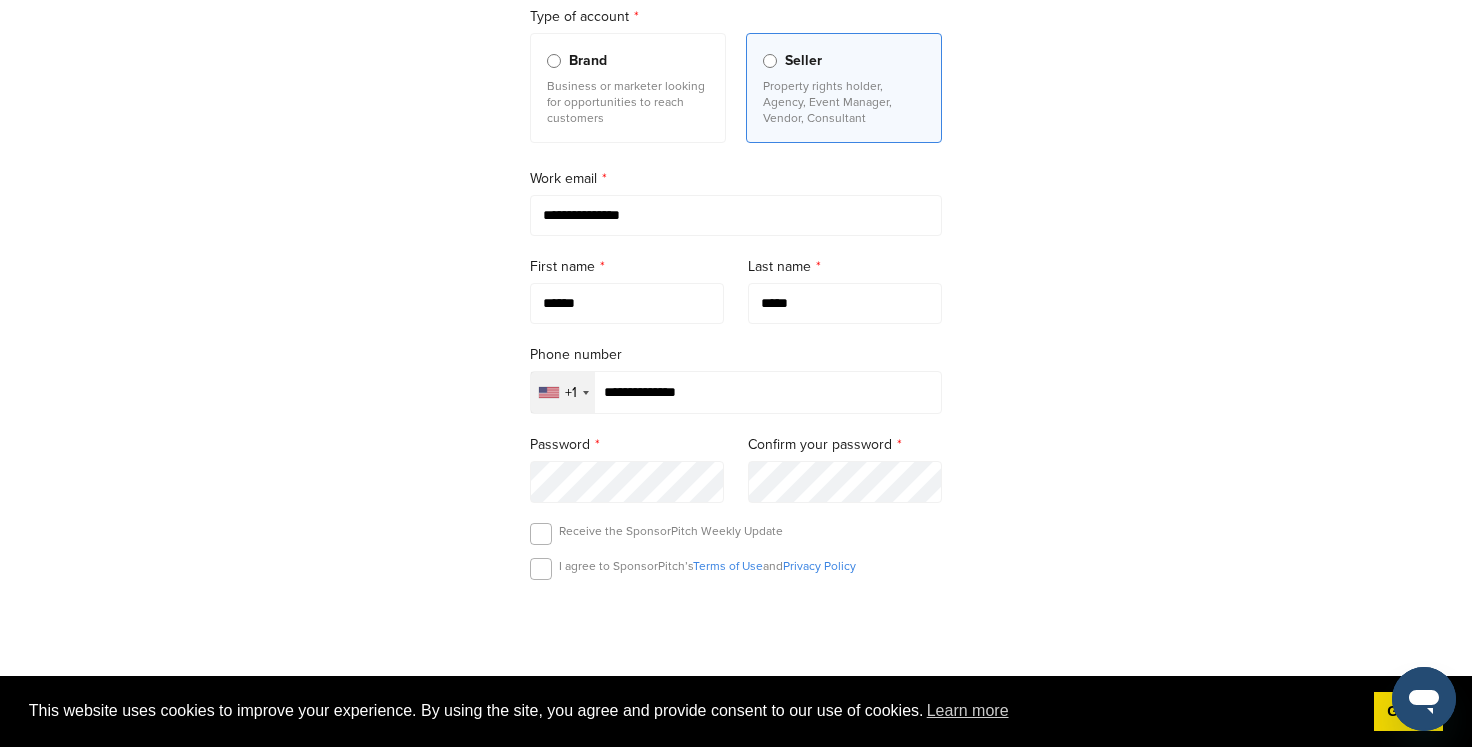 type on "**********" 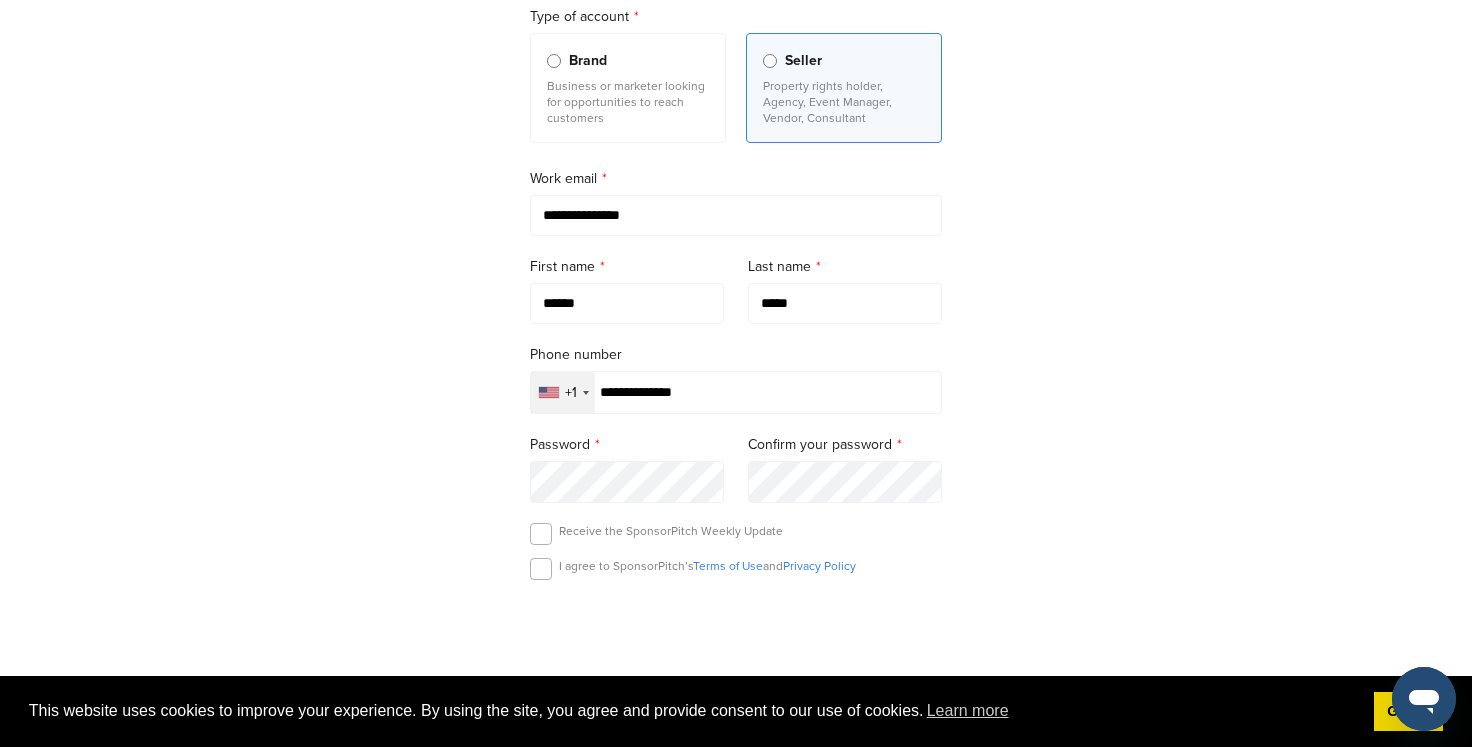 type on "**********" 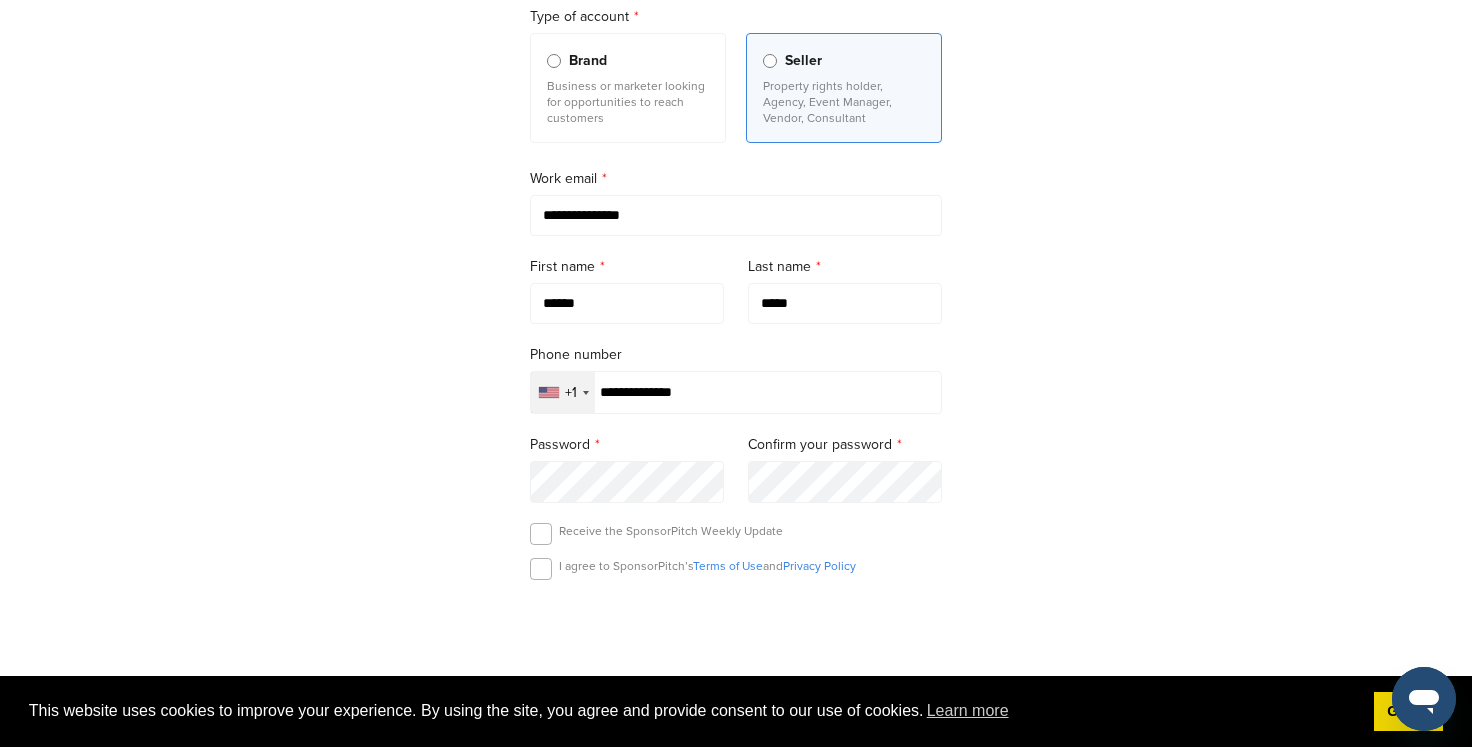 scroll, scrollTop: 316, scrollLeft: 0, axis: vertical 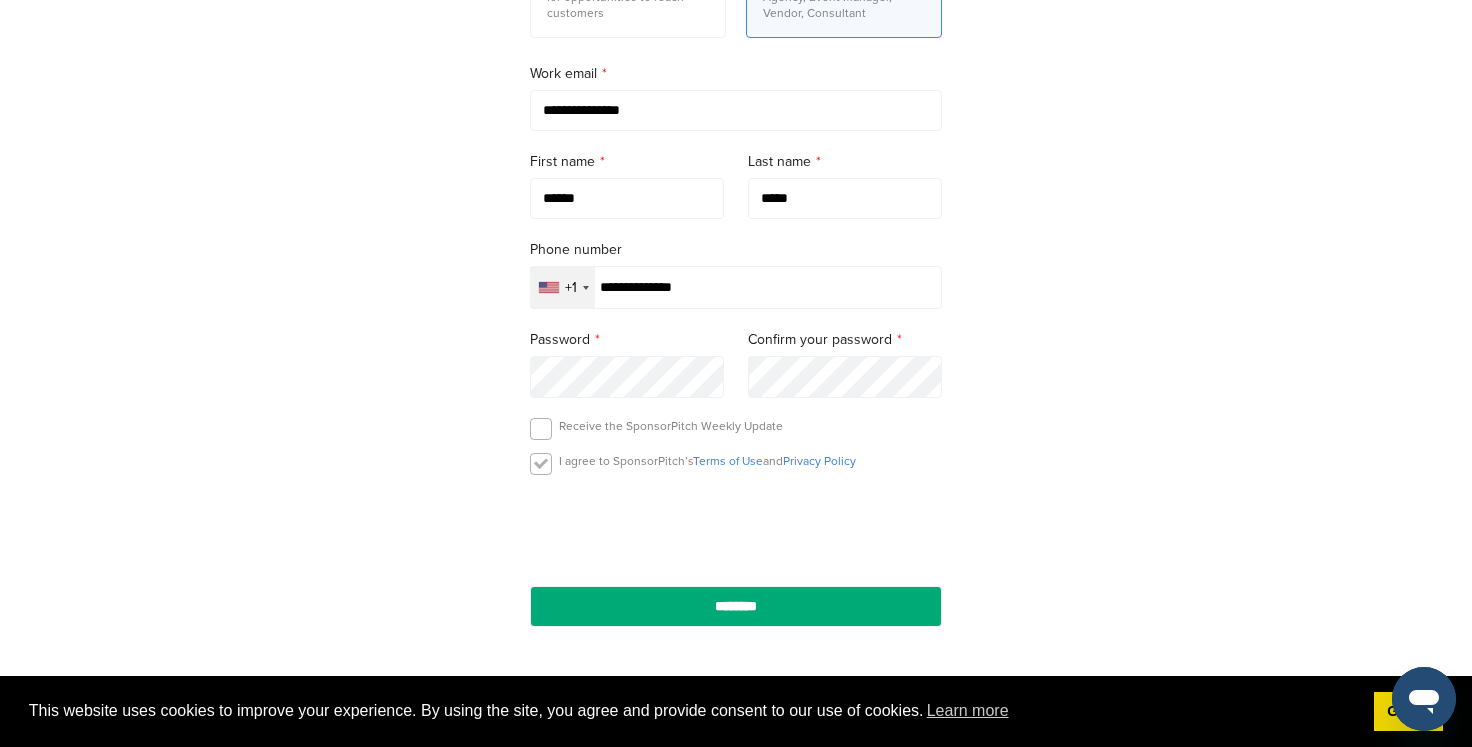 click at bounding box center (541, 464) 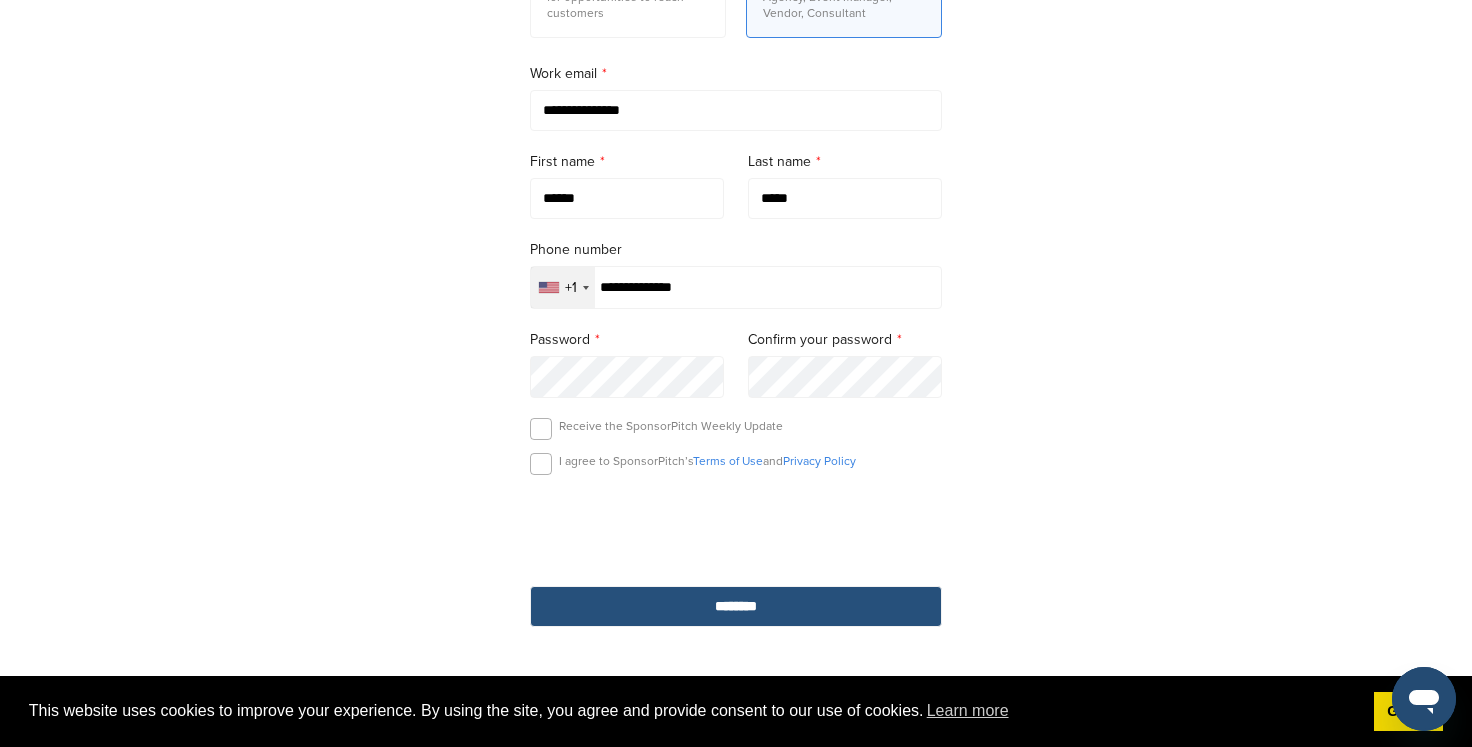 click on "********" at bounding box center [736, 606] 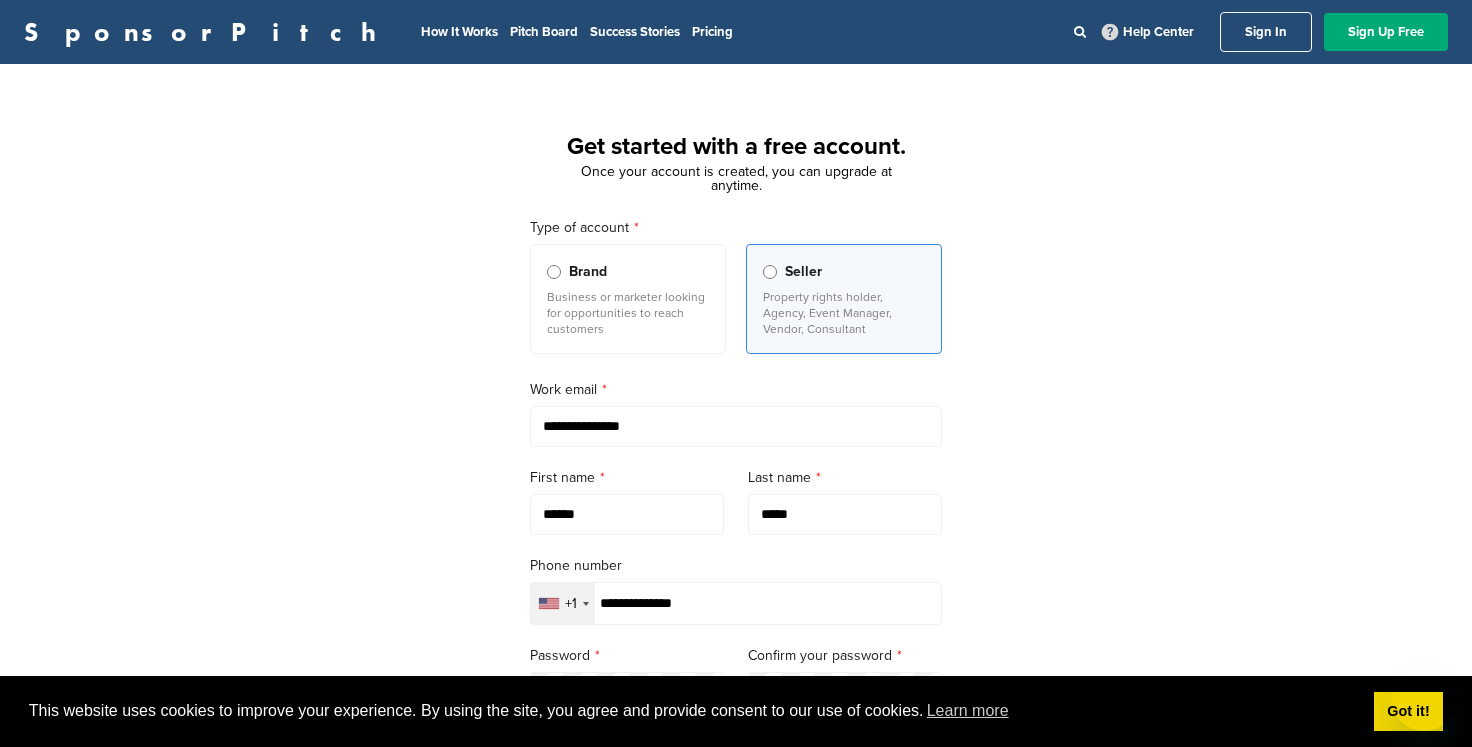 scroll, scrollTop: 0, scrollLeft: 0, axis: both 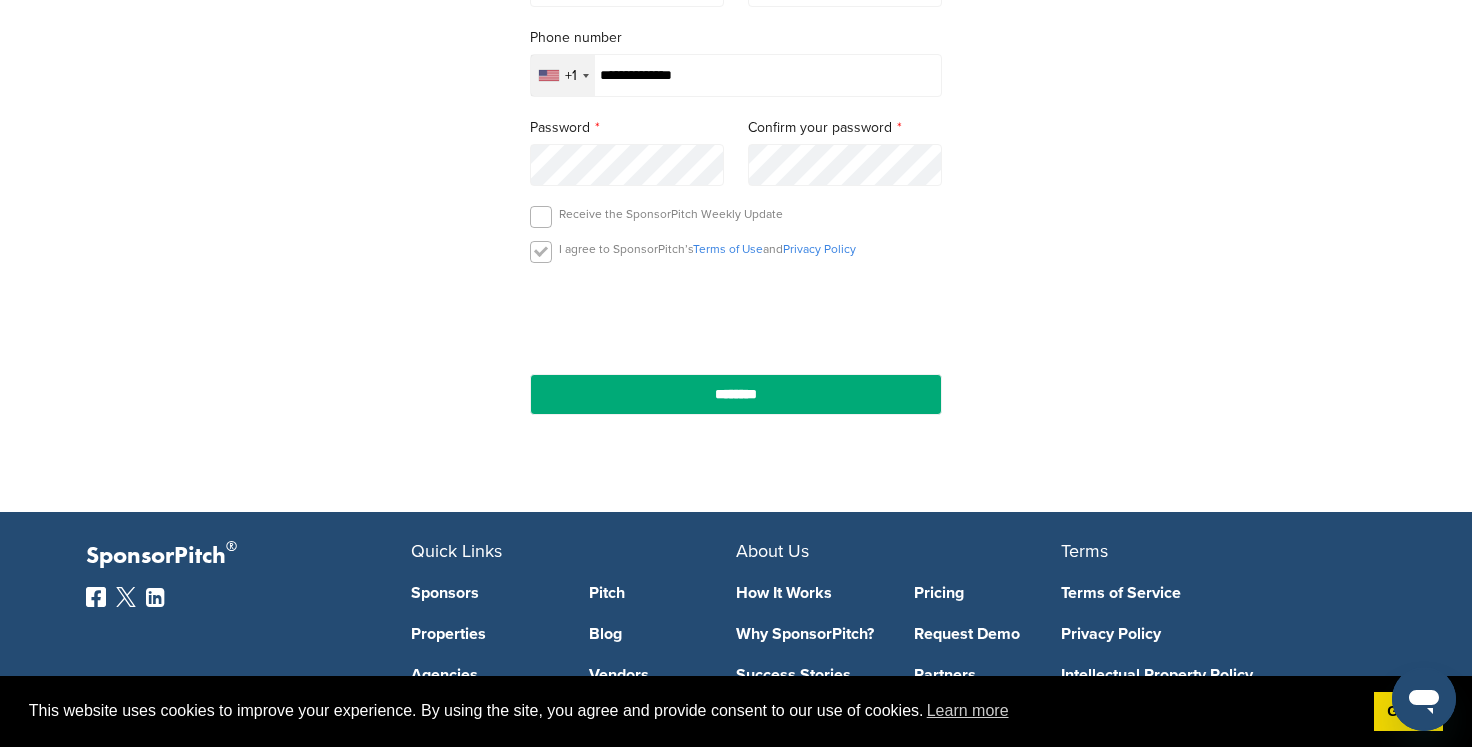 click at bounding box center (541, 252) 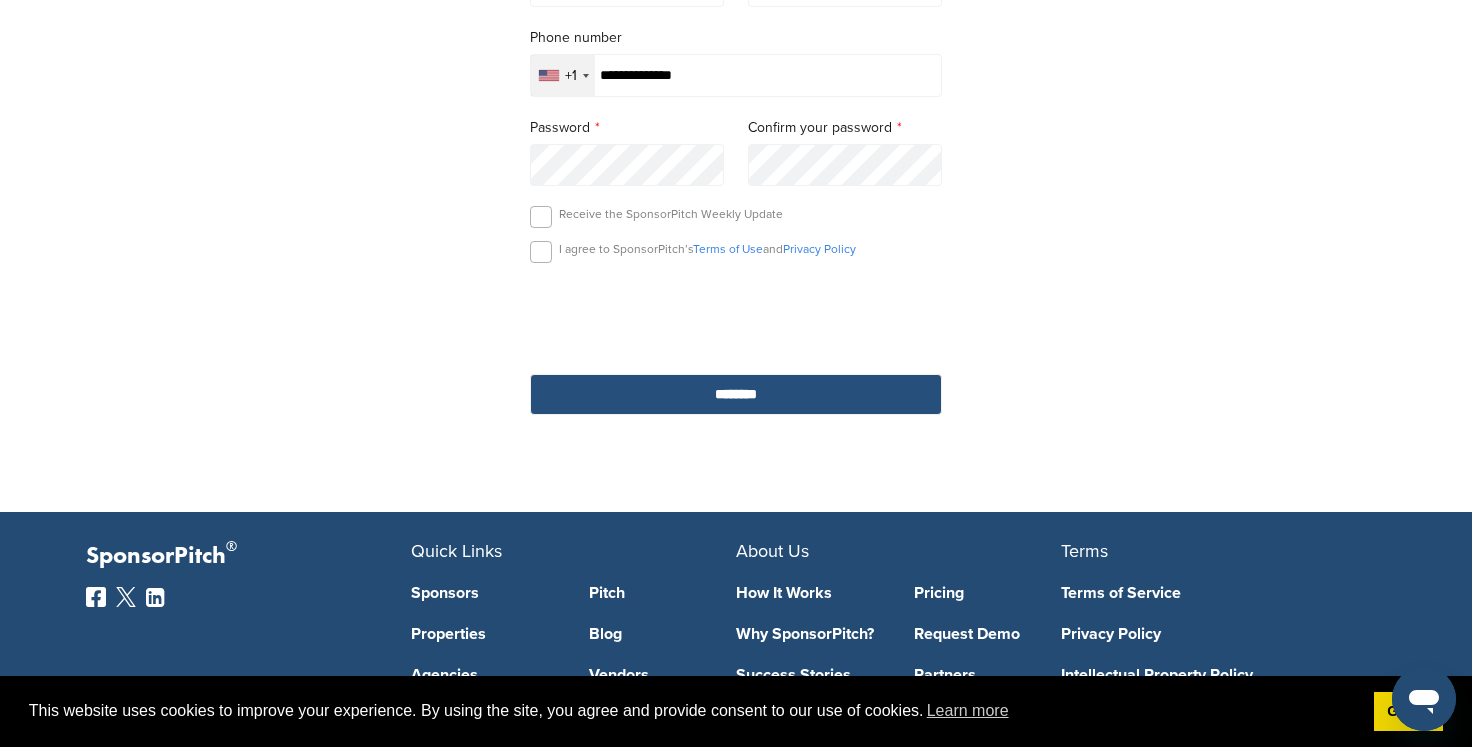 click on "********" at bounding box center [736, 394] 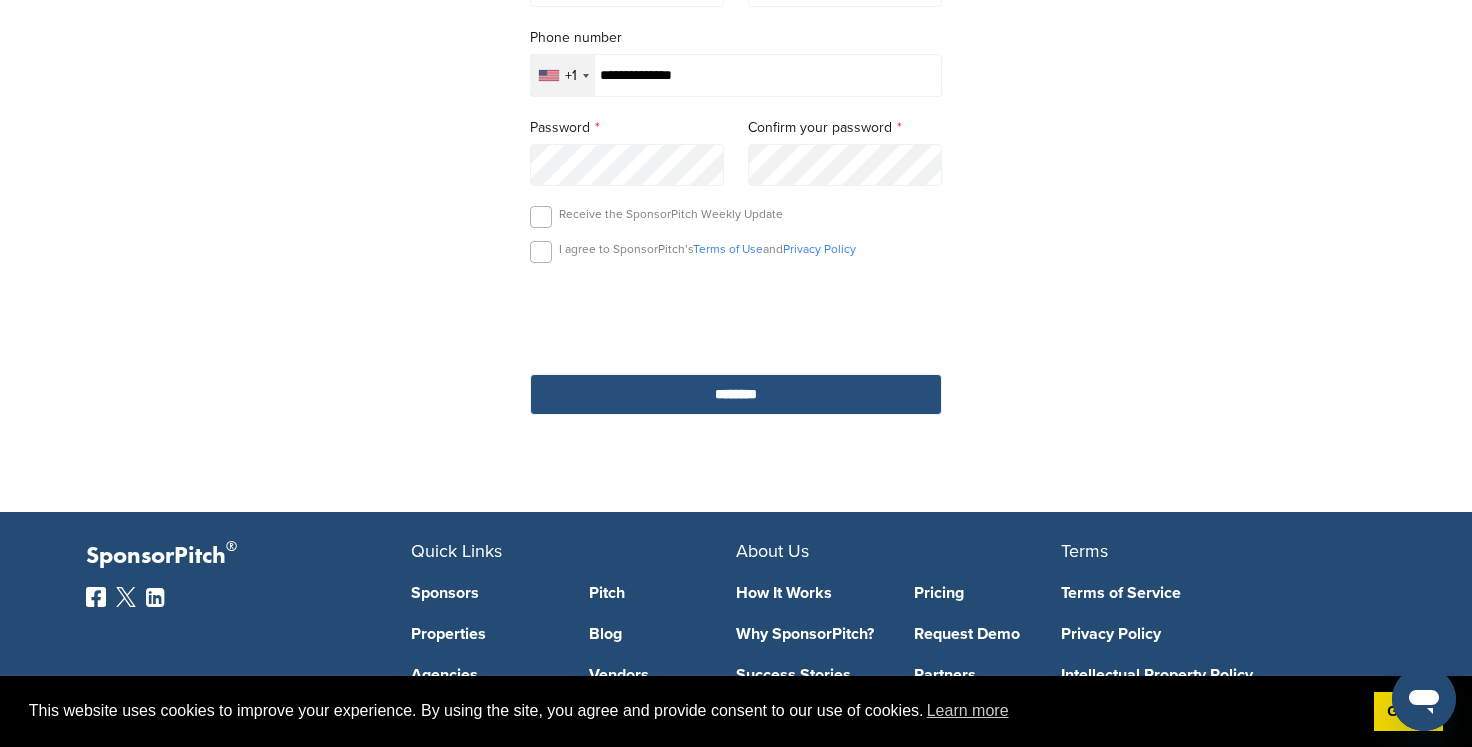 click on "********" at bounding box center (736, 394) 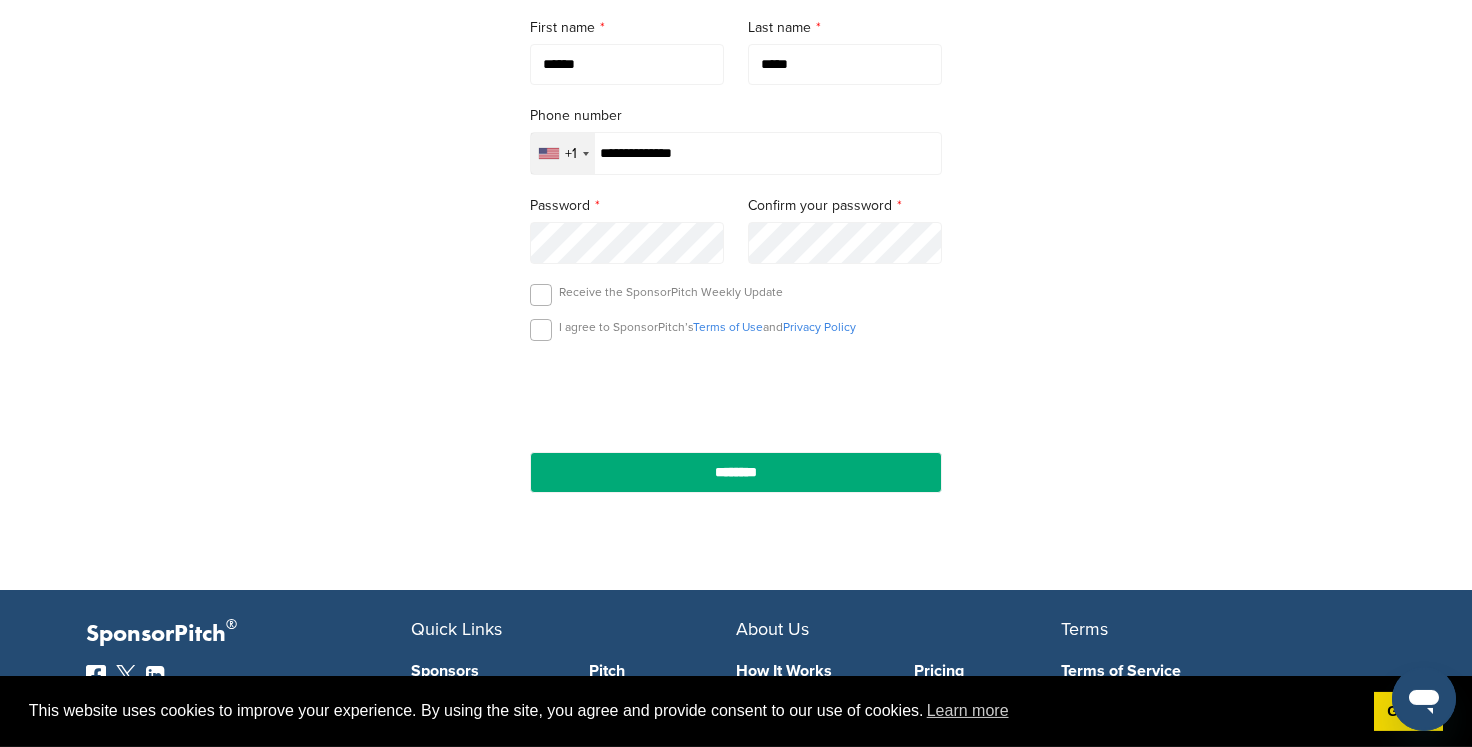 scroll, scrollTop: 528, scrollLeft: 0, axis: vertical 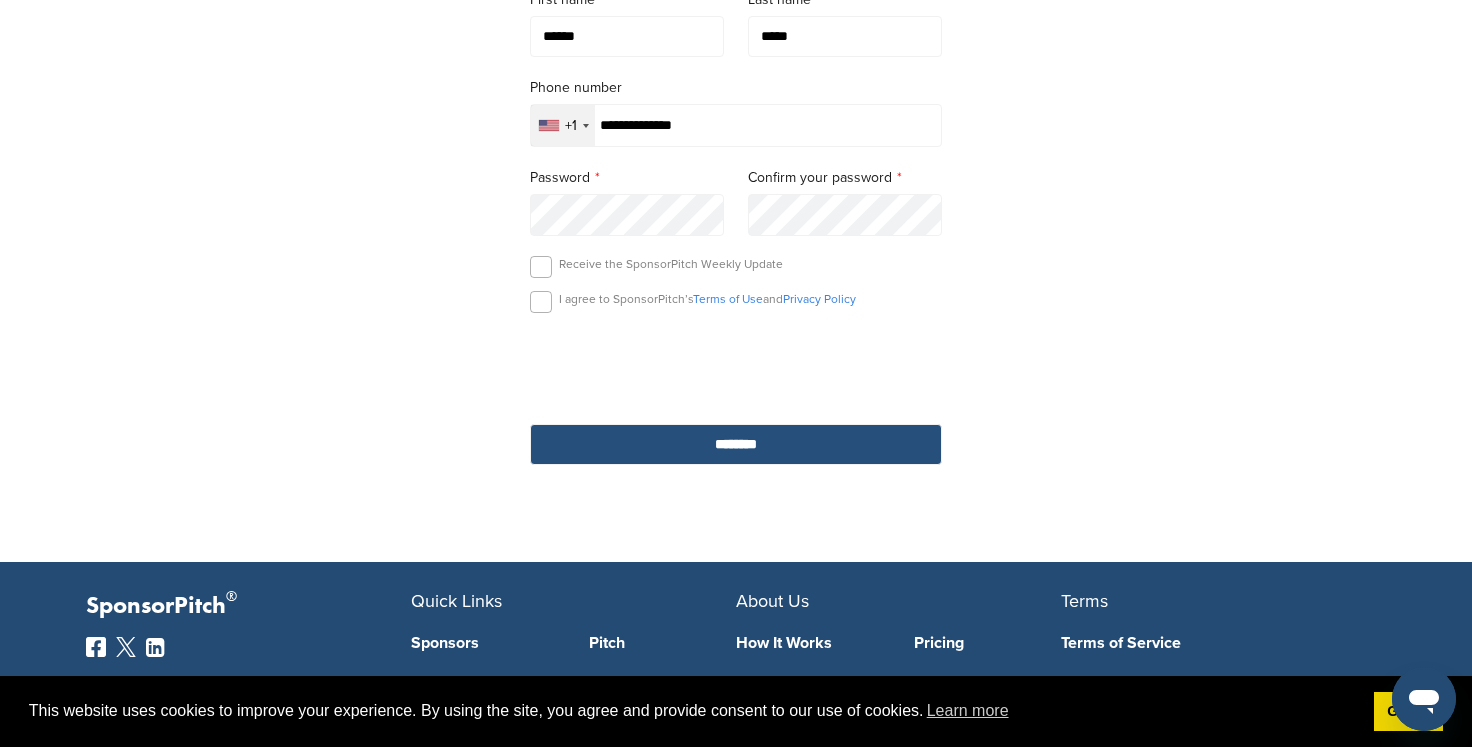 click on "********" at bounding box center (736, 444) 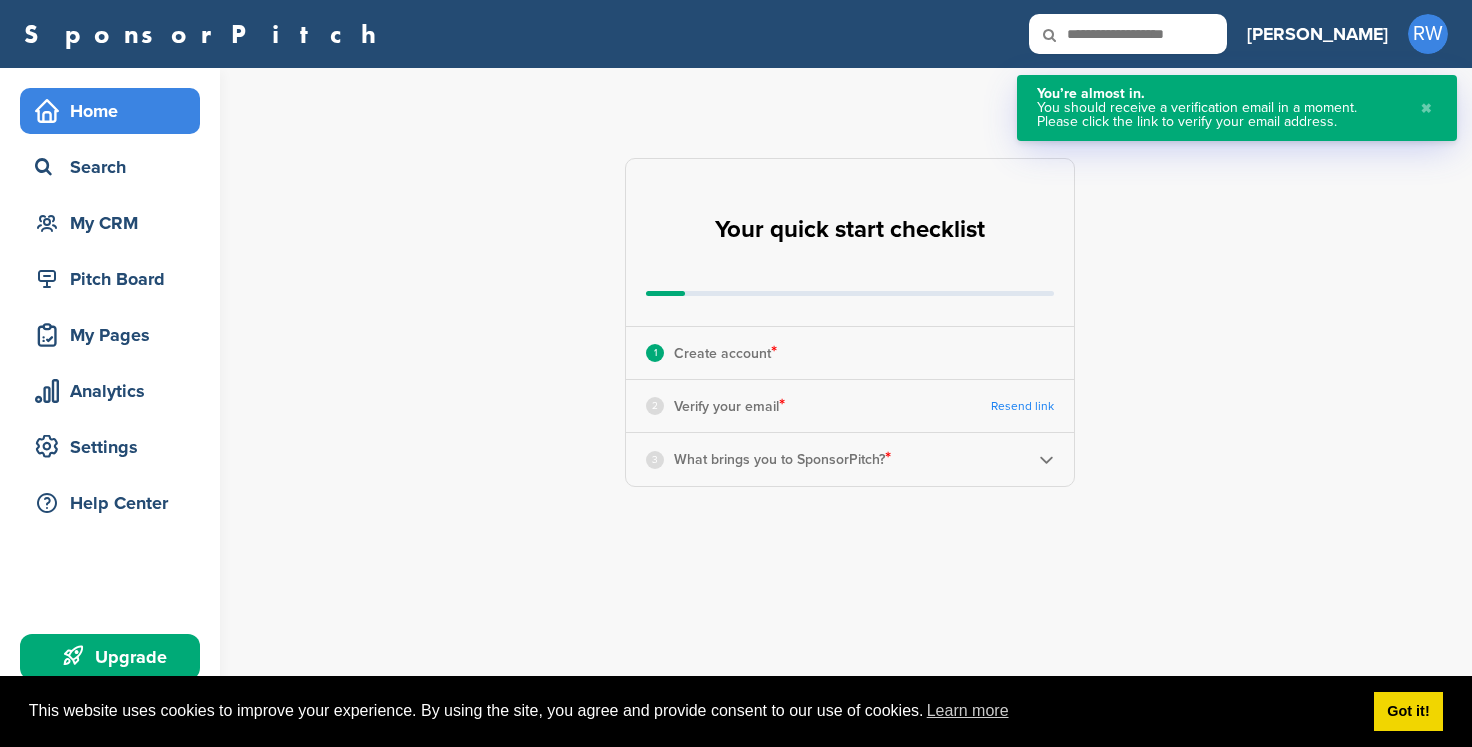 scroll, scrollTop: 0, scrollLeft: 0, axis: both 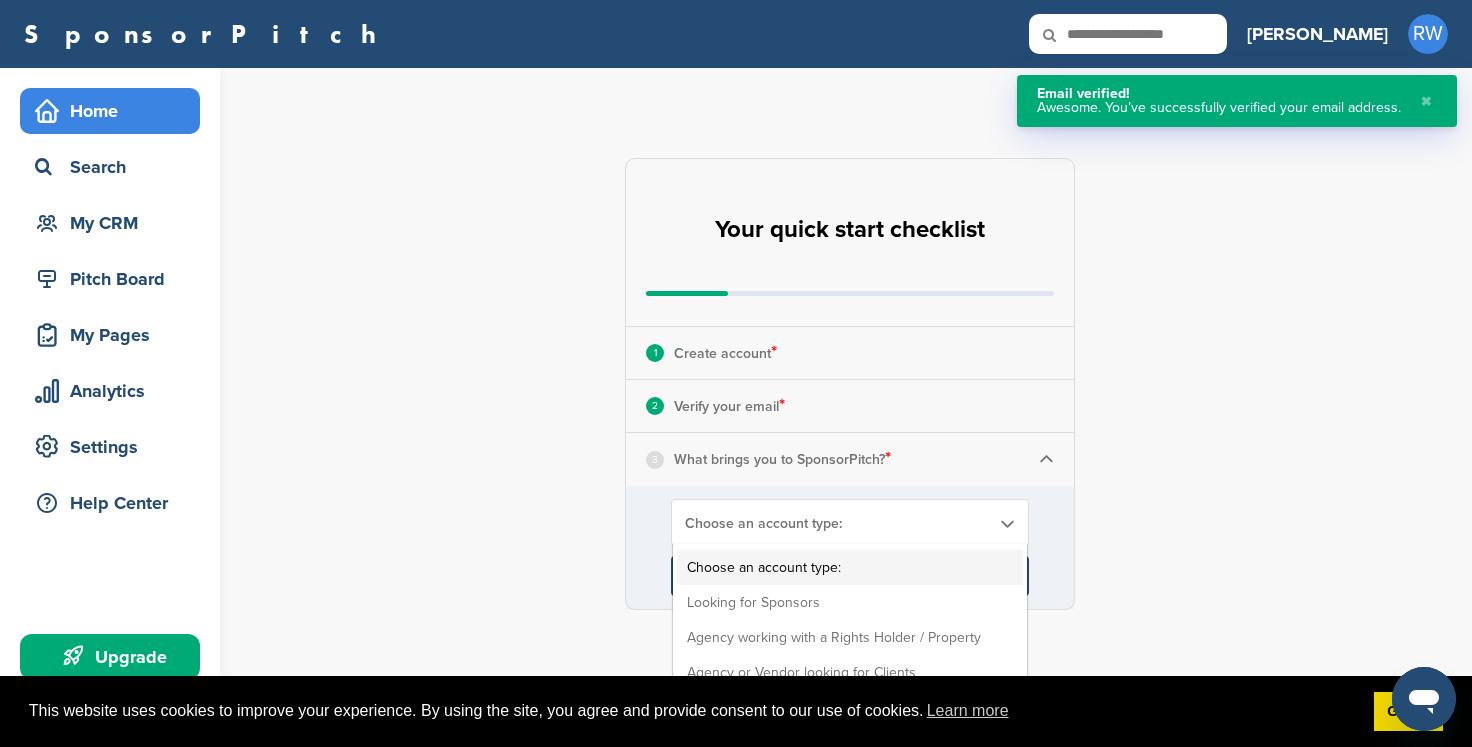 click at bounding box center [1006, 523] 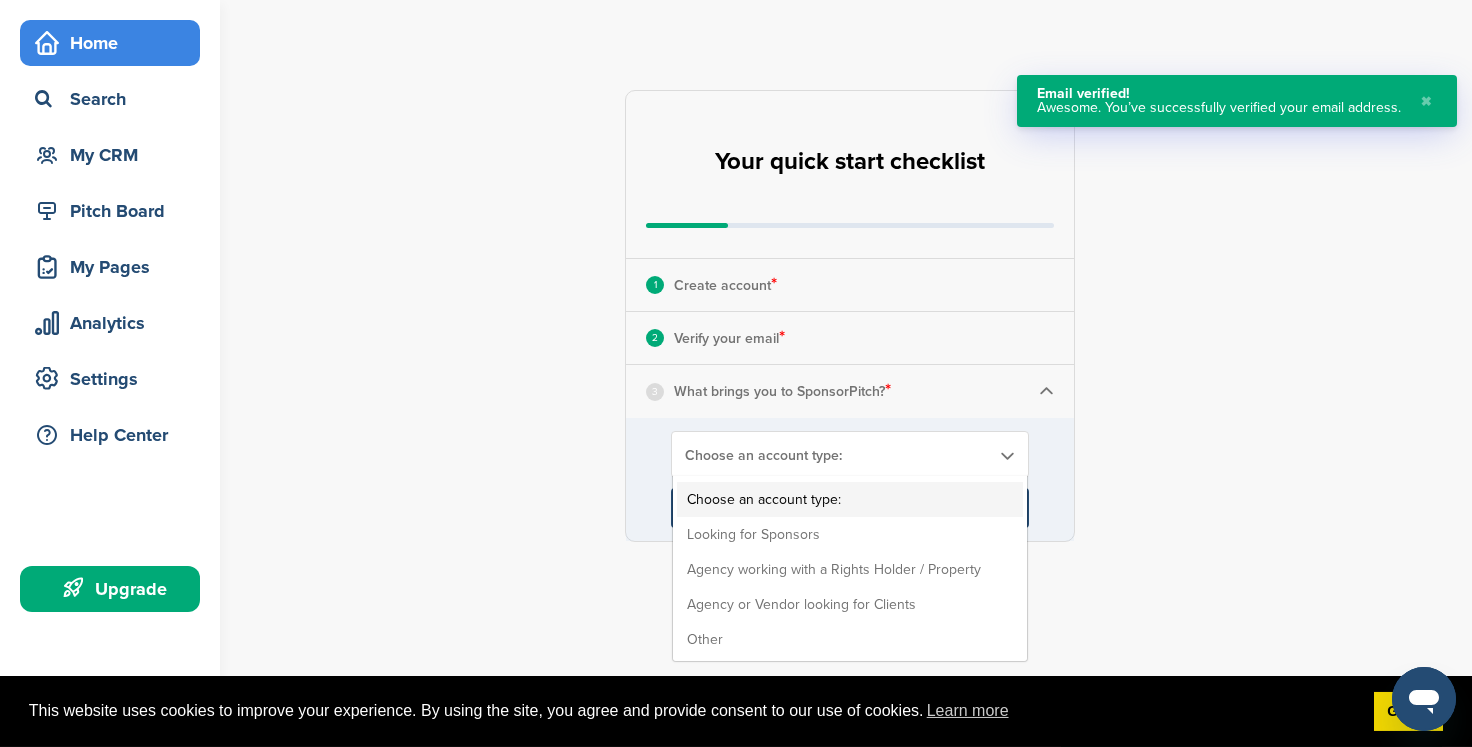 scroll, scrollTop: 105, scrollLeft: 0, axis: vertical 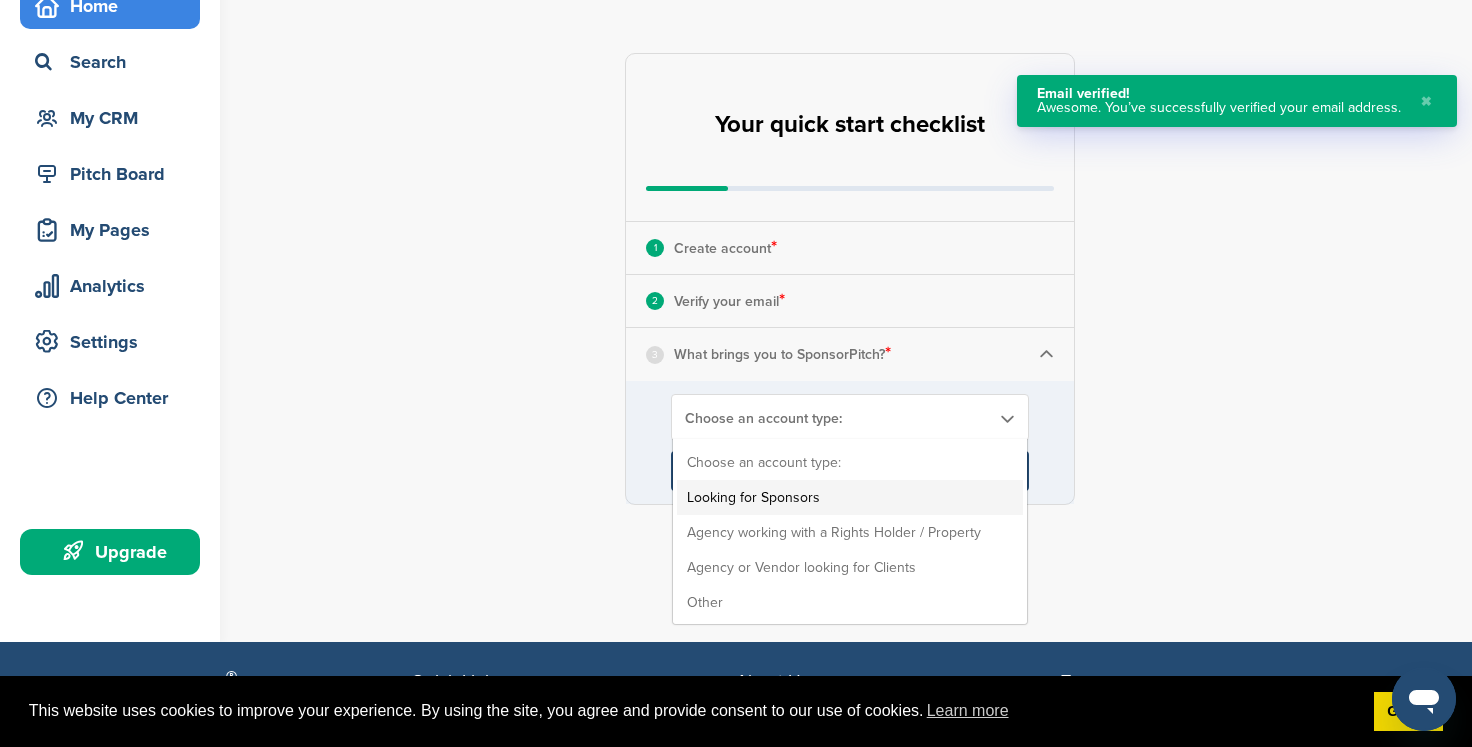 click on "Looking for Sponsors" at bounding box center [850, 497] 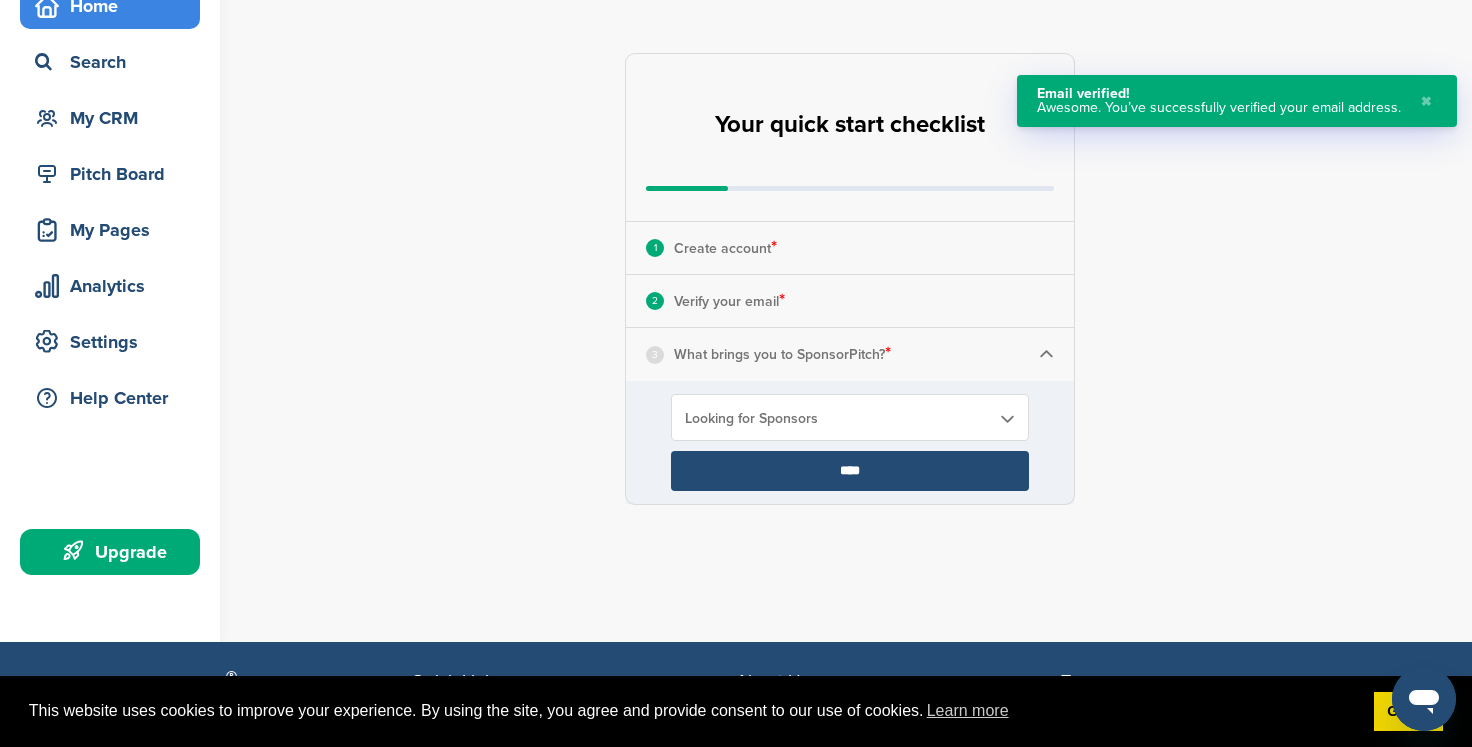 click on "****" at bounding box center (850, 471) 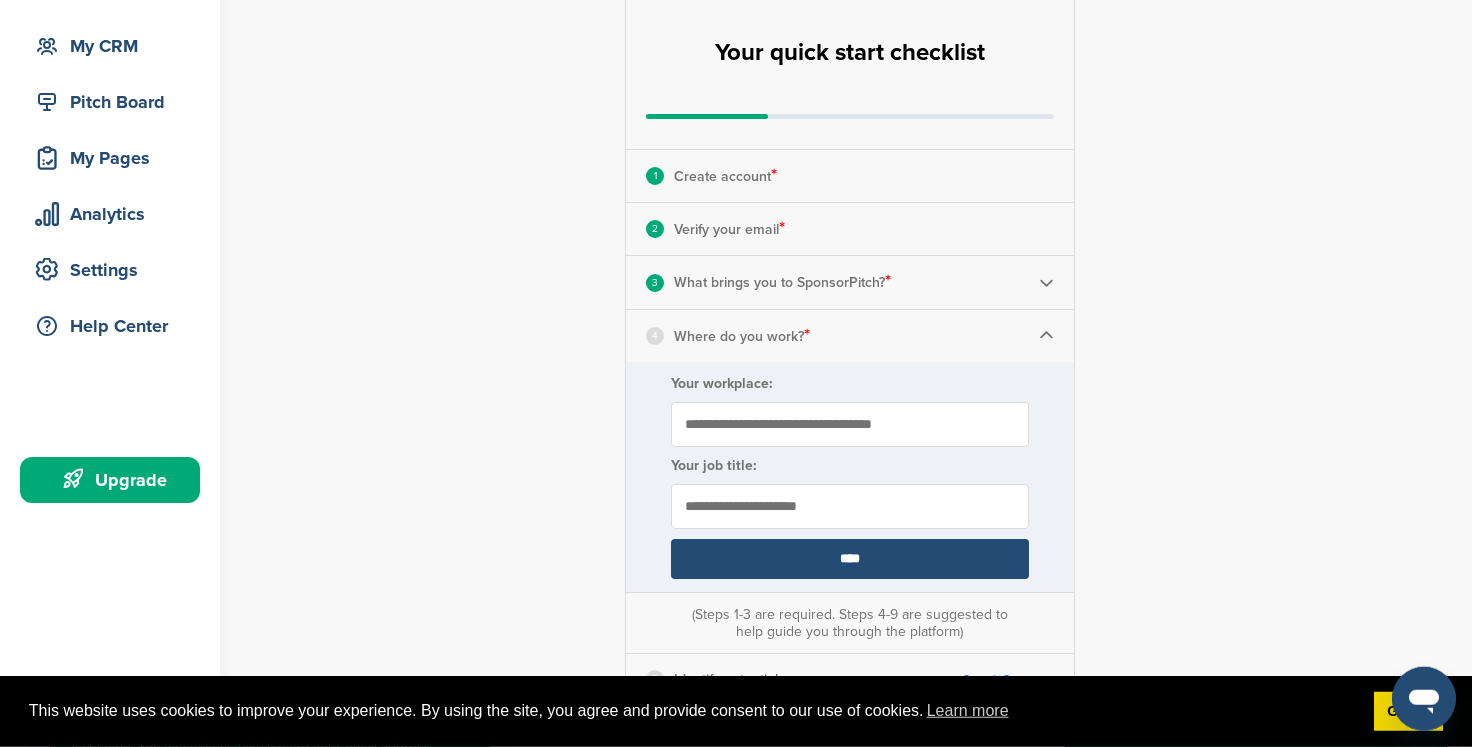scroll, scrollTop: 316, scrollLeft: 0, axis: vertical 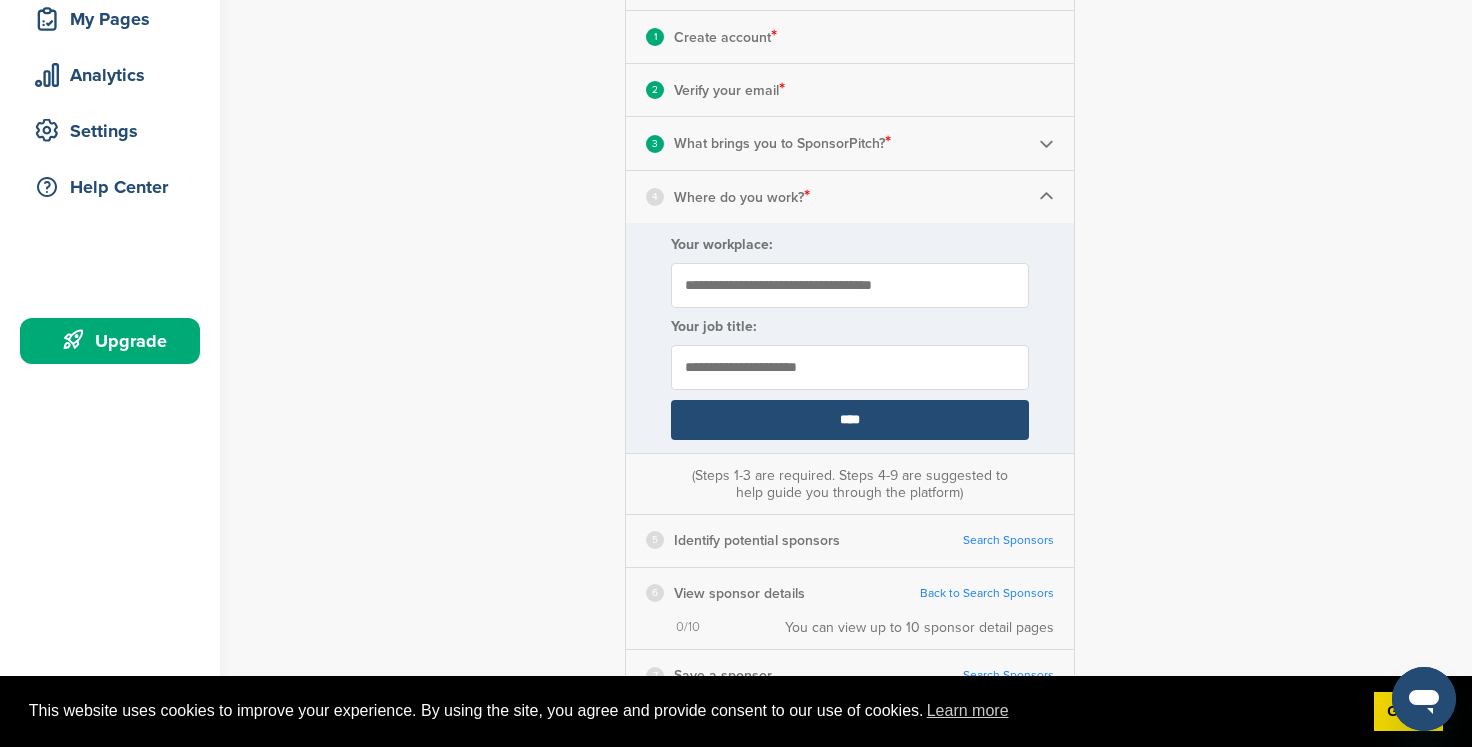 click on "Your workplace:" at bounding box center [850, 285] 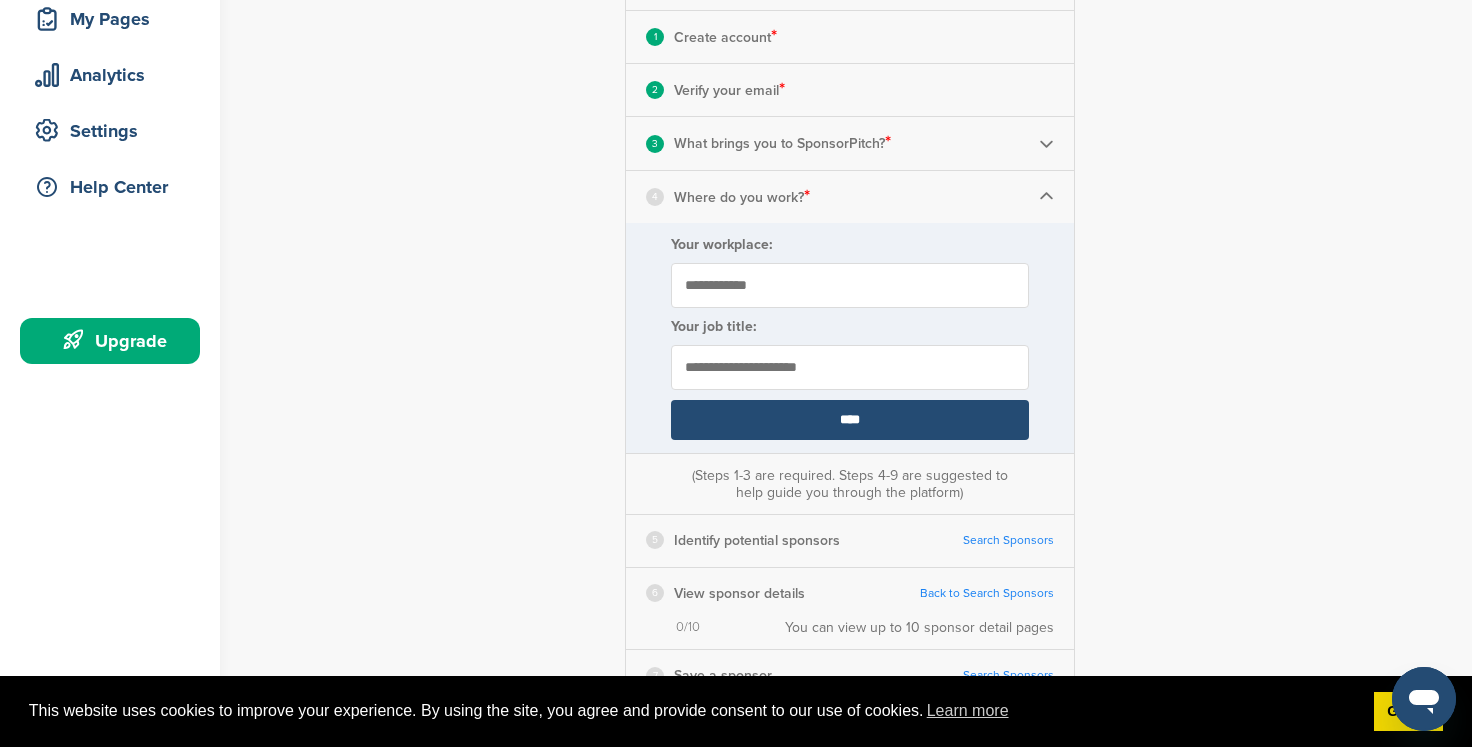 type on "**********" 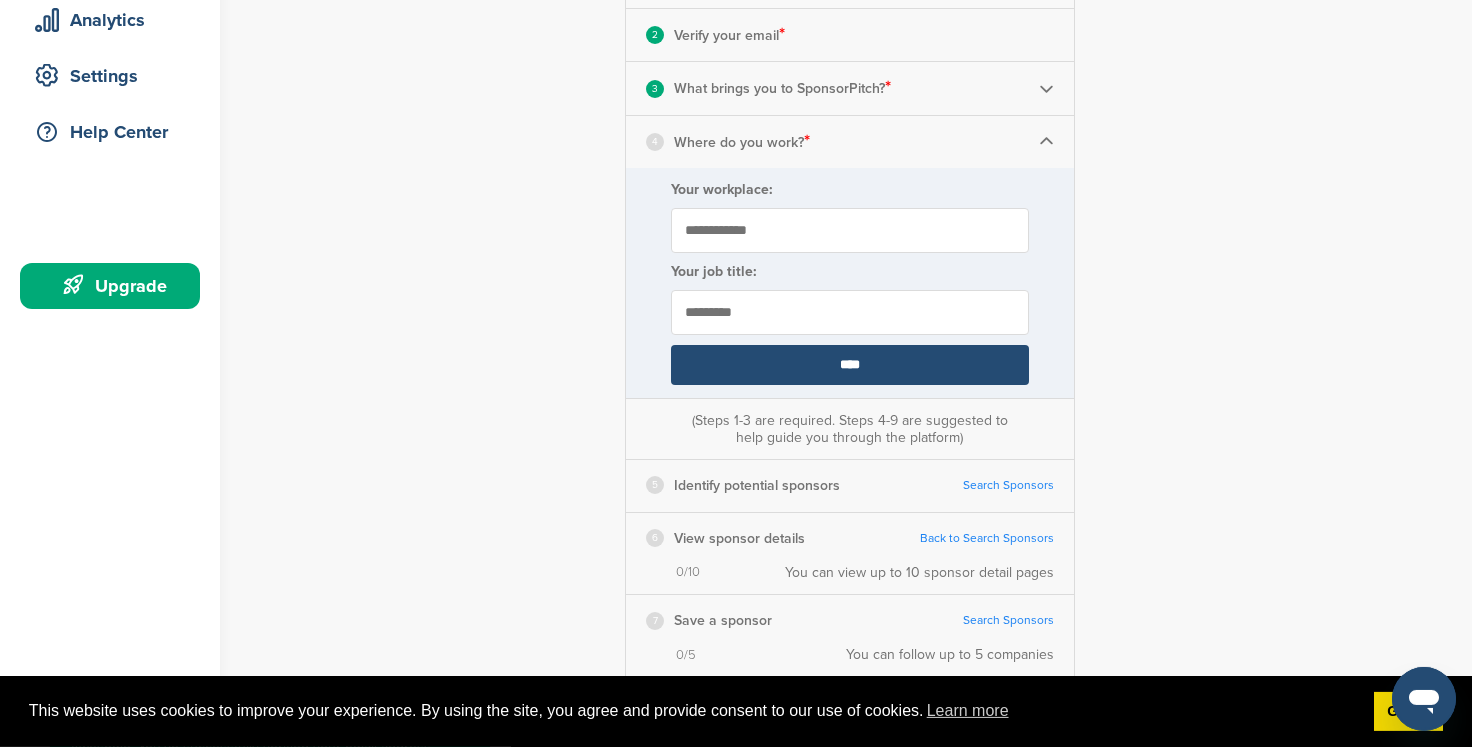 scroll, scrollTop: 422, scrollLeft: 0, axis: vertical 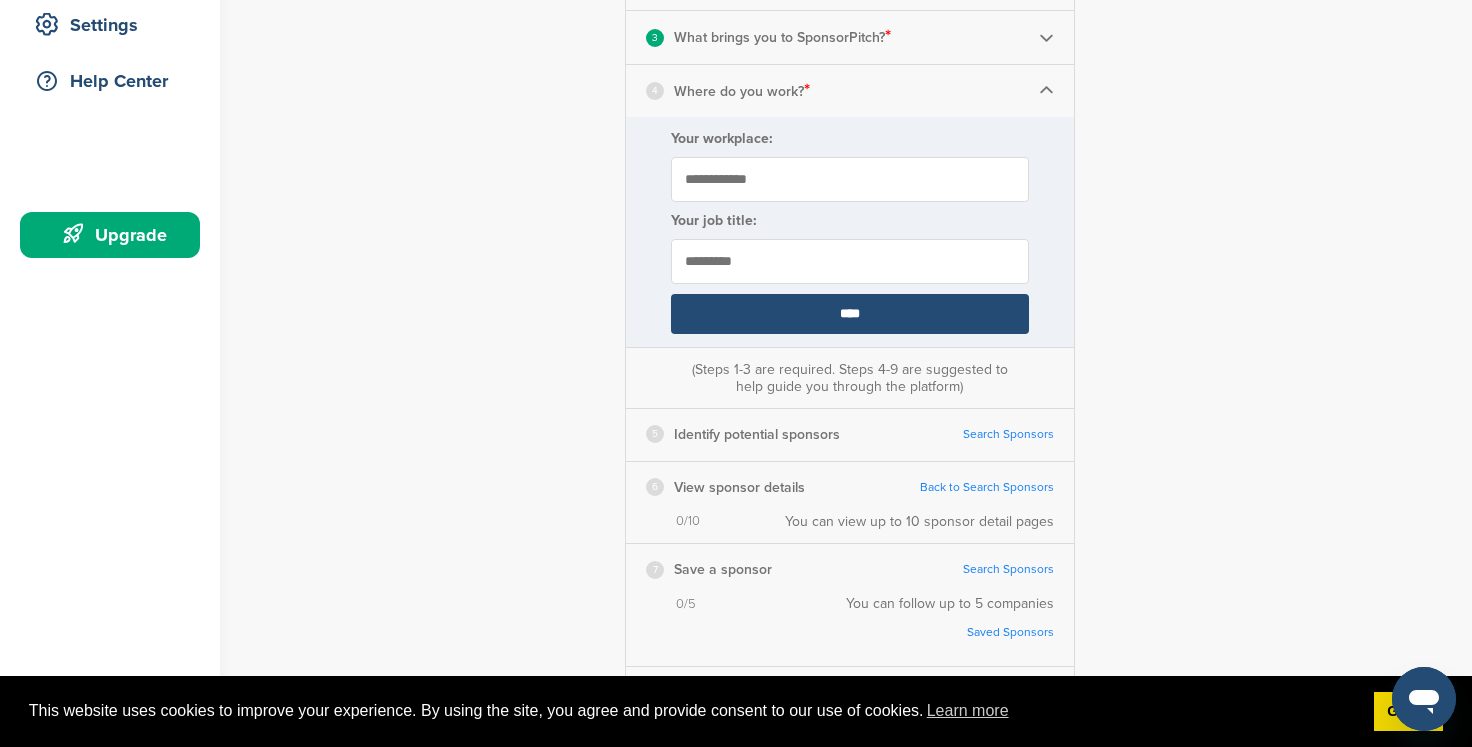 type on "*********" 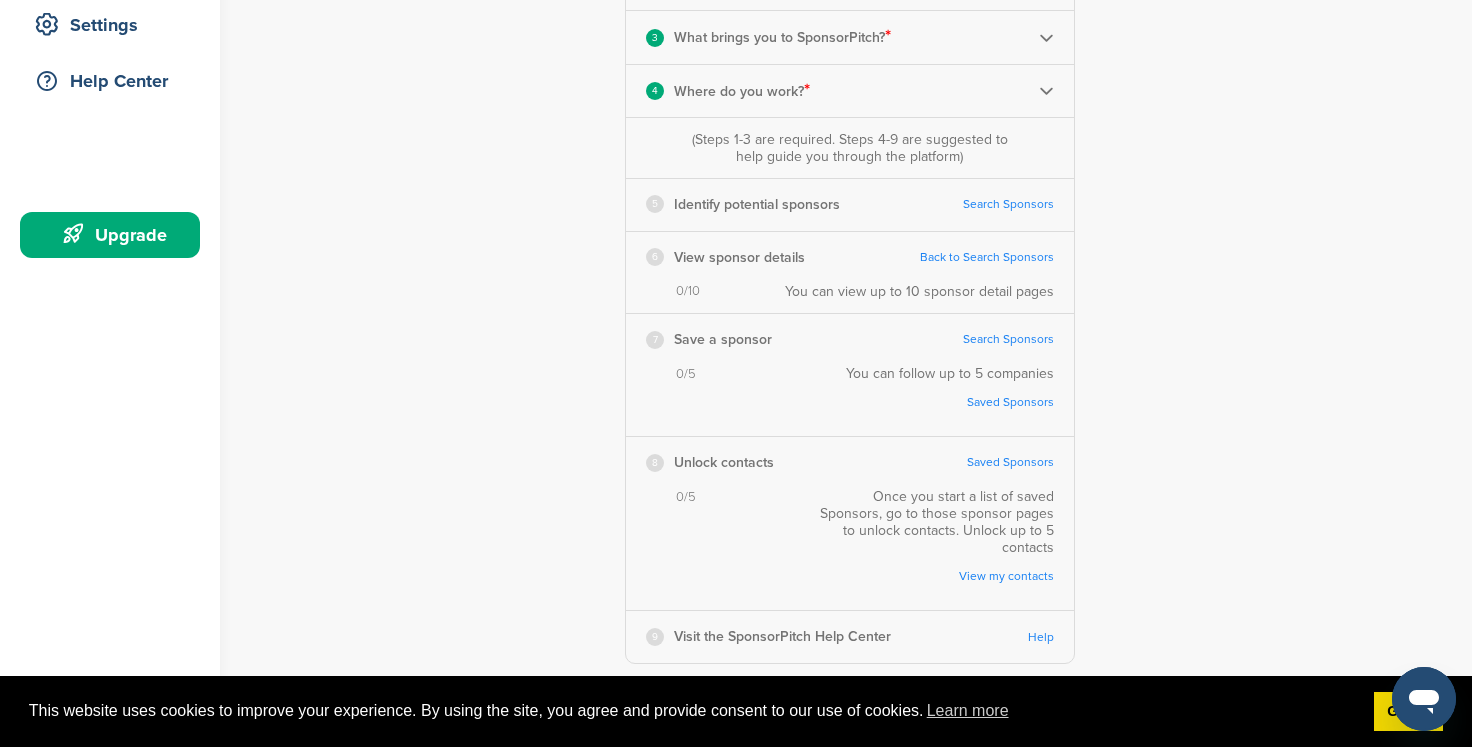 click on "Search Sponsors" at bounding box center [1008, 204] 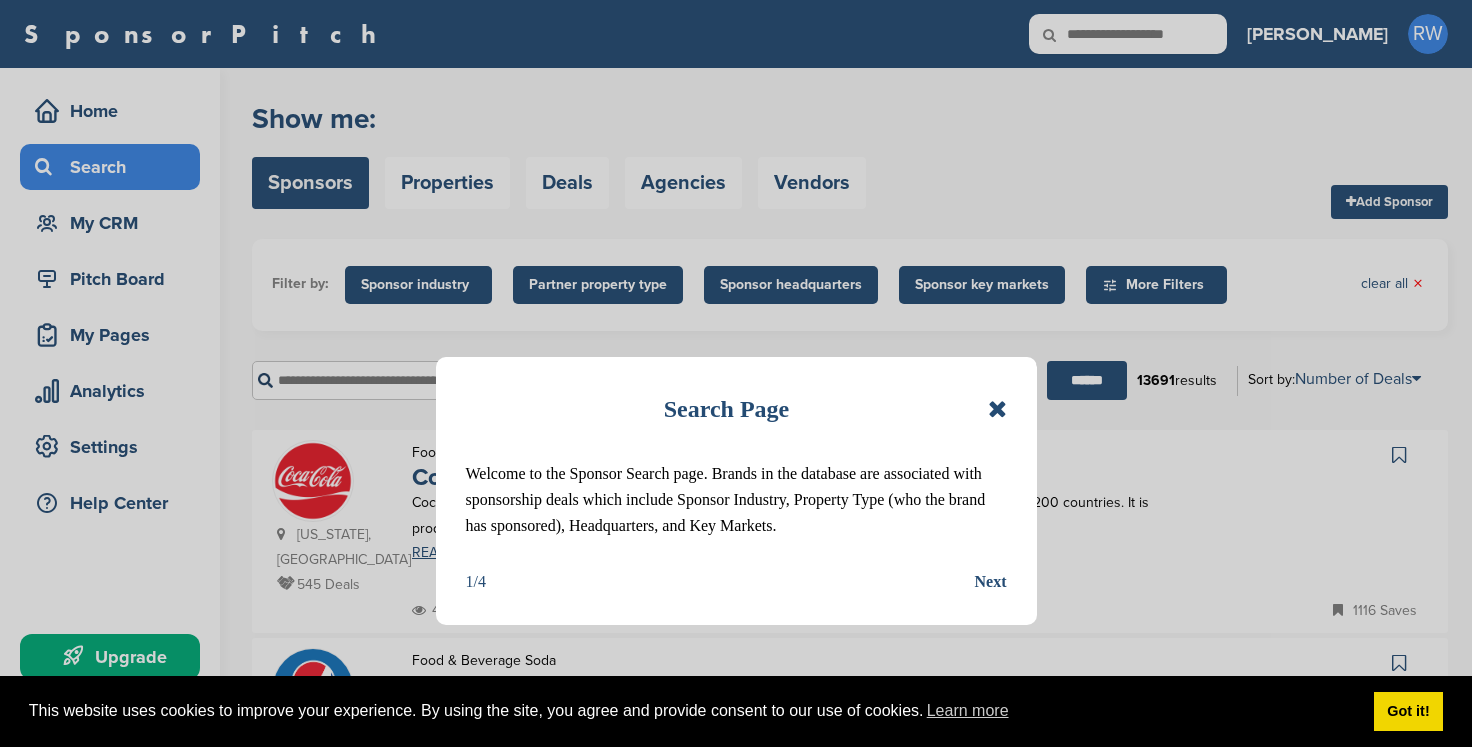 scroll, scrollTop: 0, scrollLeft: 0, axis: both 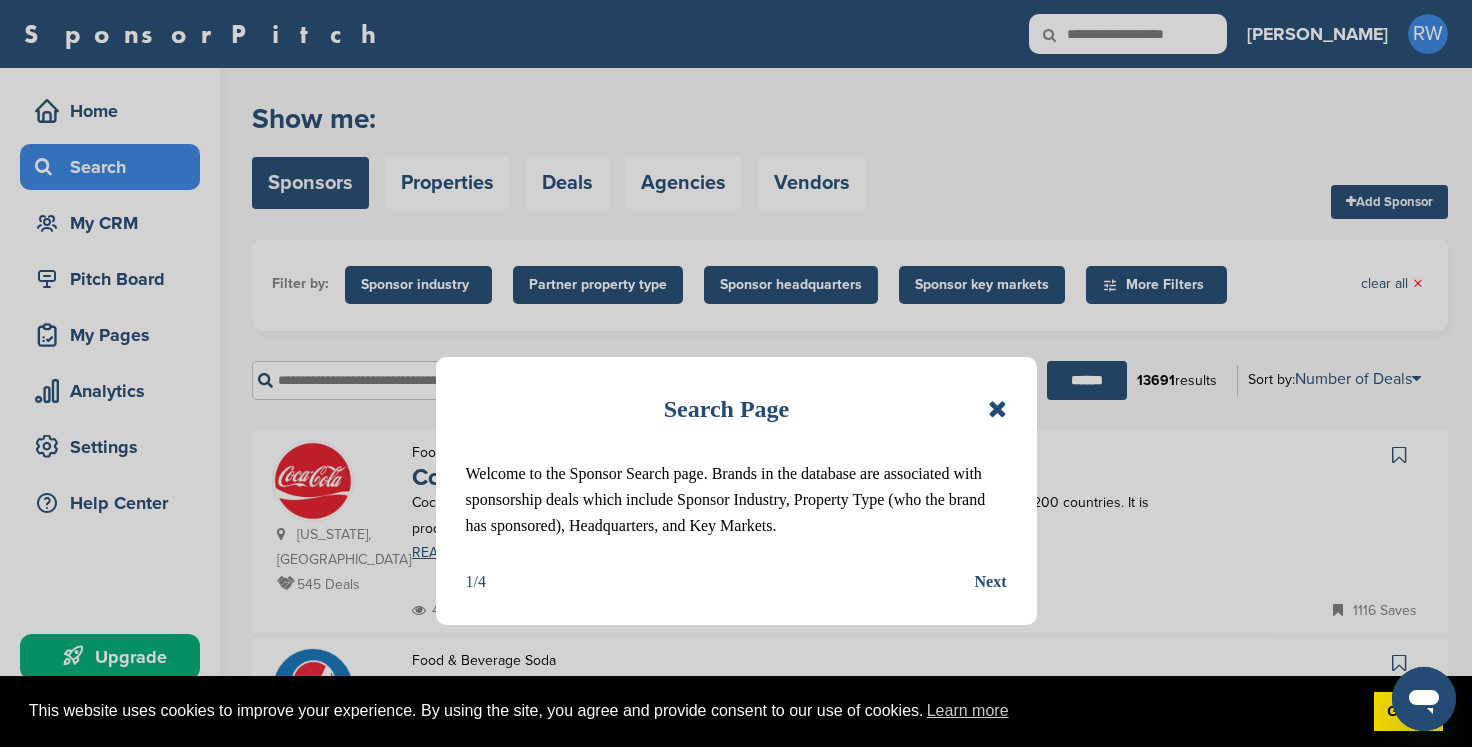 click at bounding box center (997, 409) 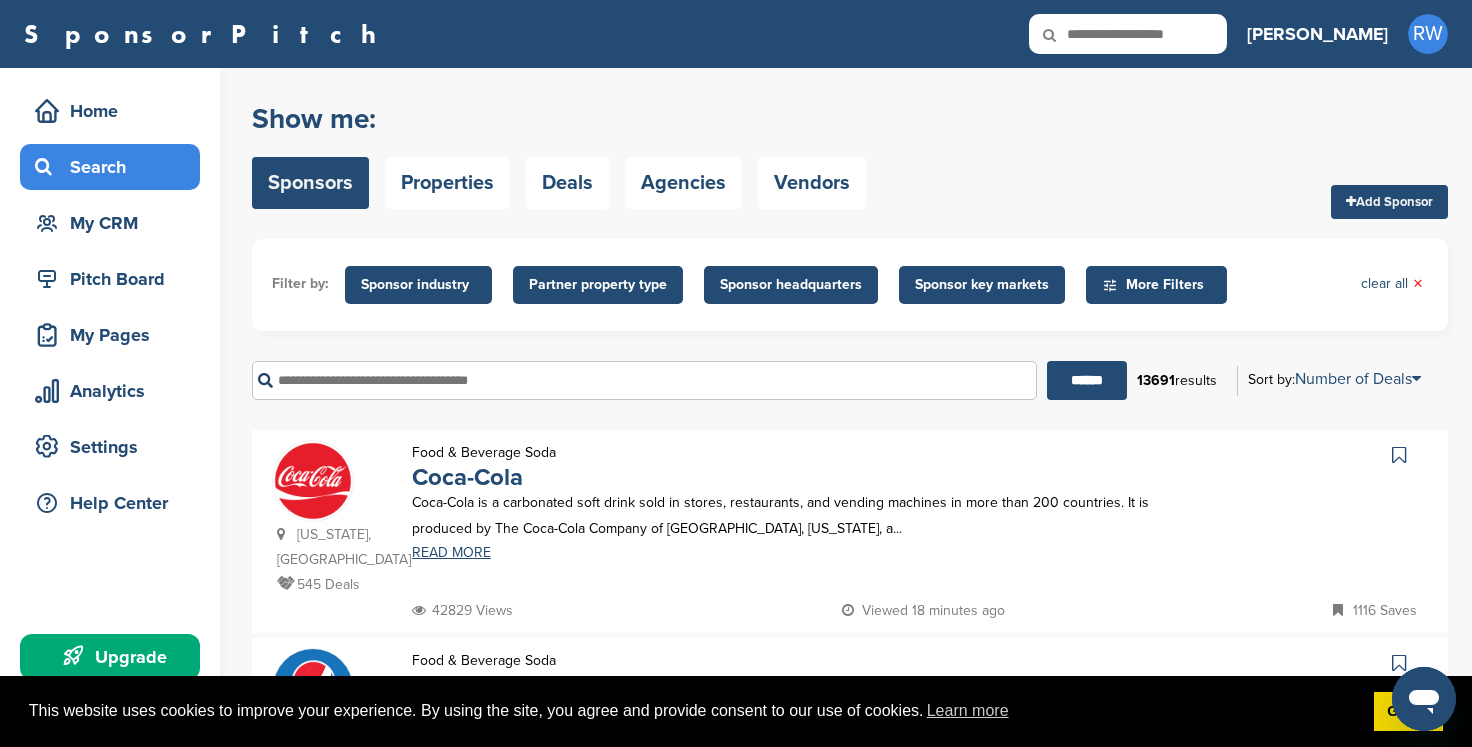 click at bounding box center [644, 380] 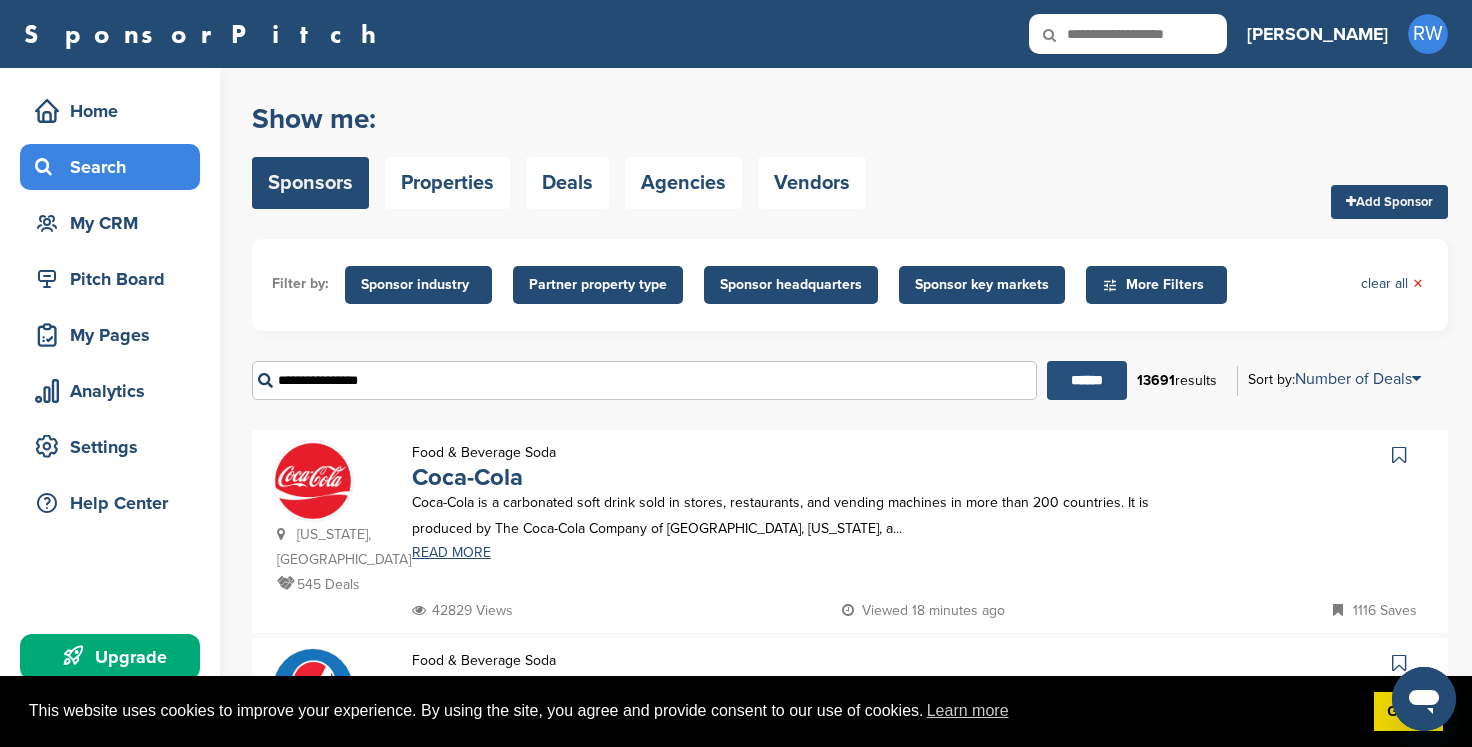 click on "******" at bounding box center (1087, 380) 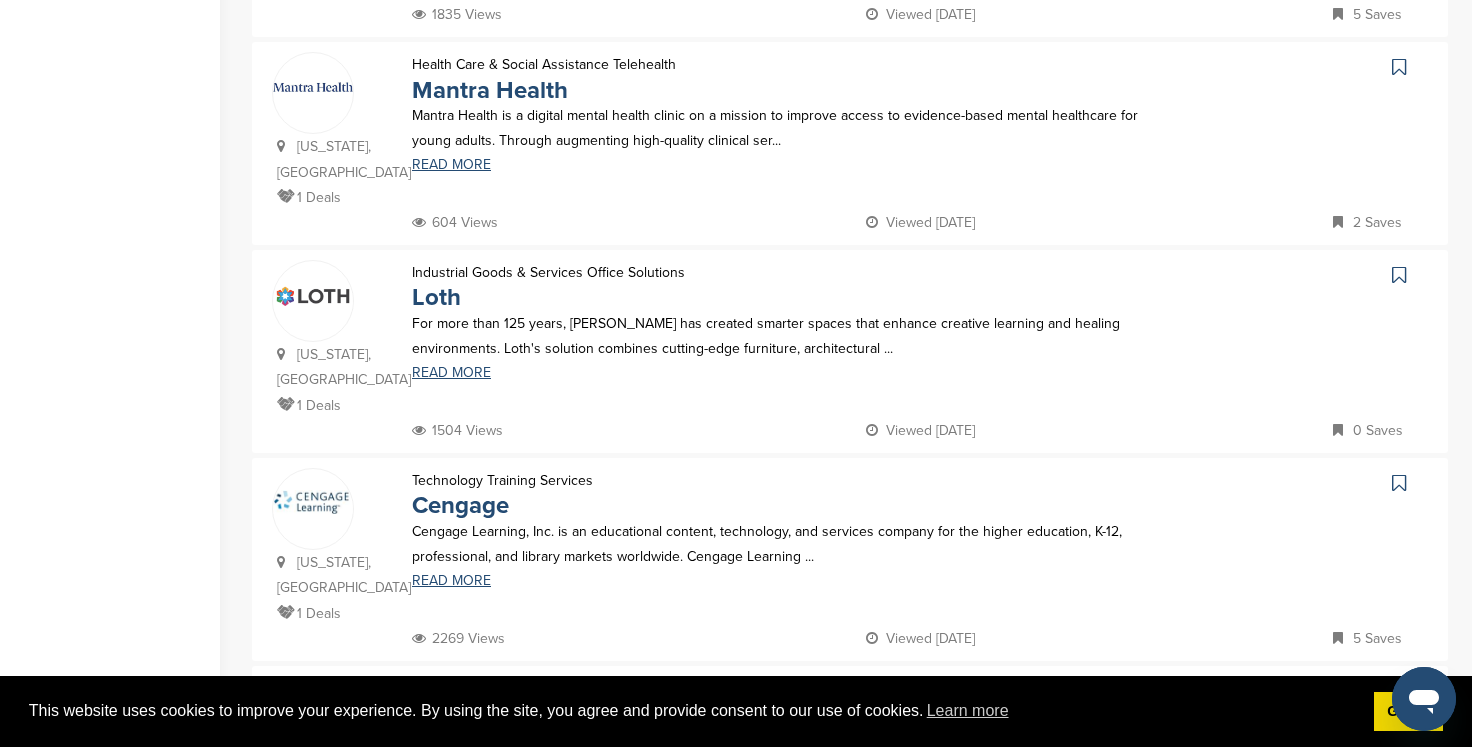 scroll, scrollTop: 1689, scrollLeft: 0, axis: vertical 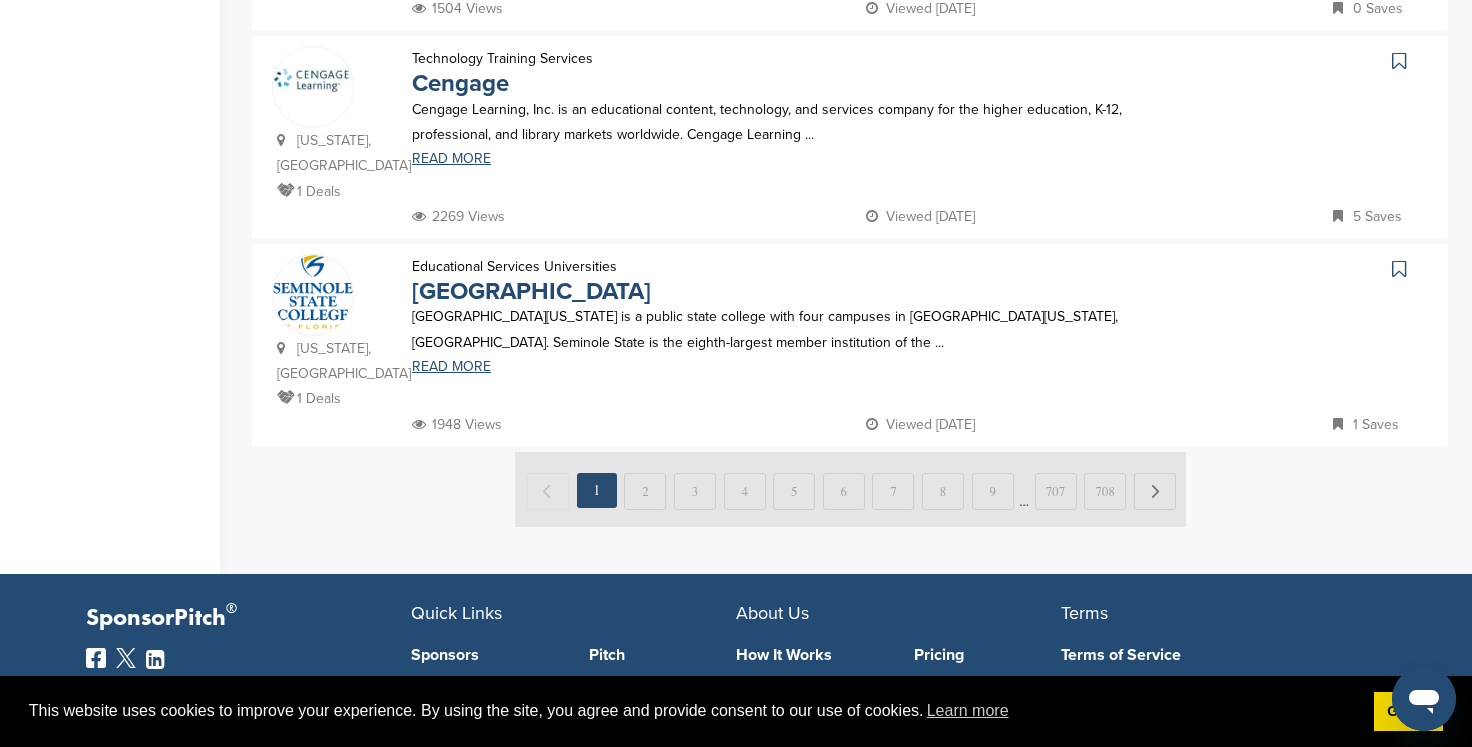 click at bounding box center [850, 489] 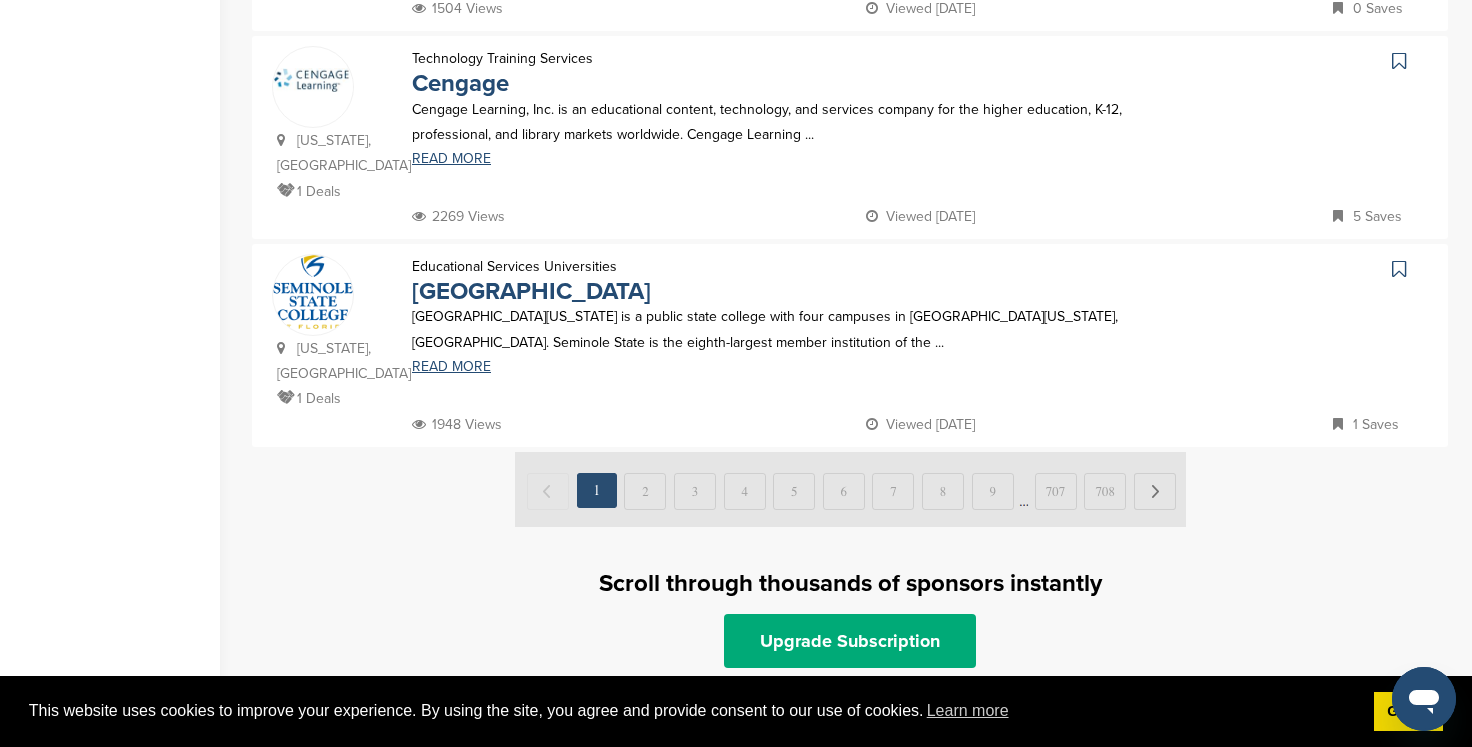 click at bounding box center (850, 489) 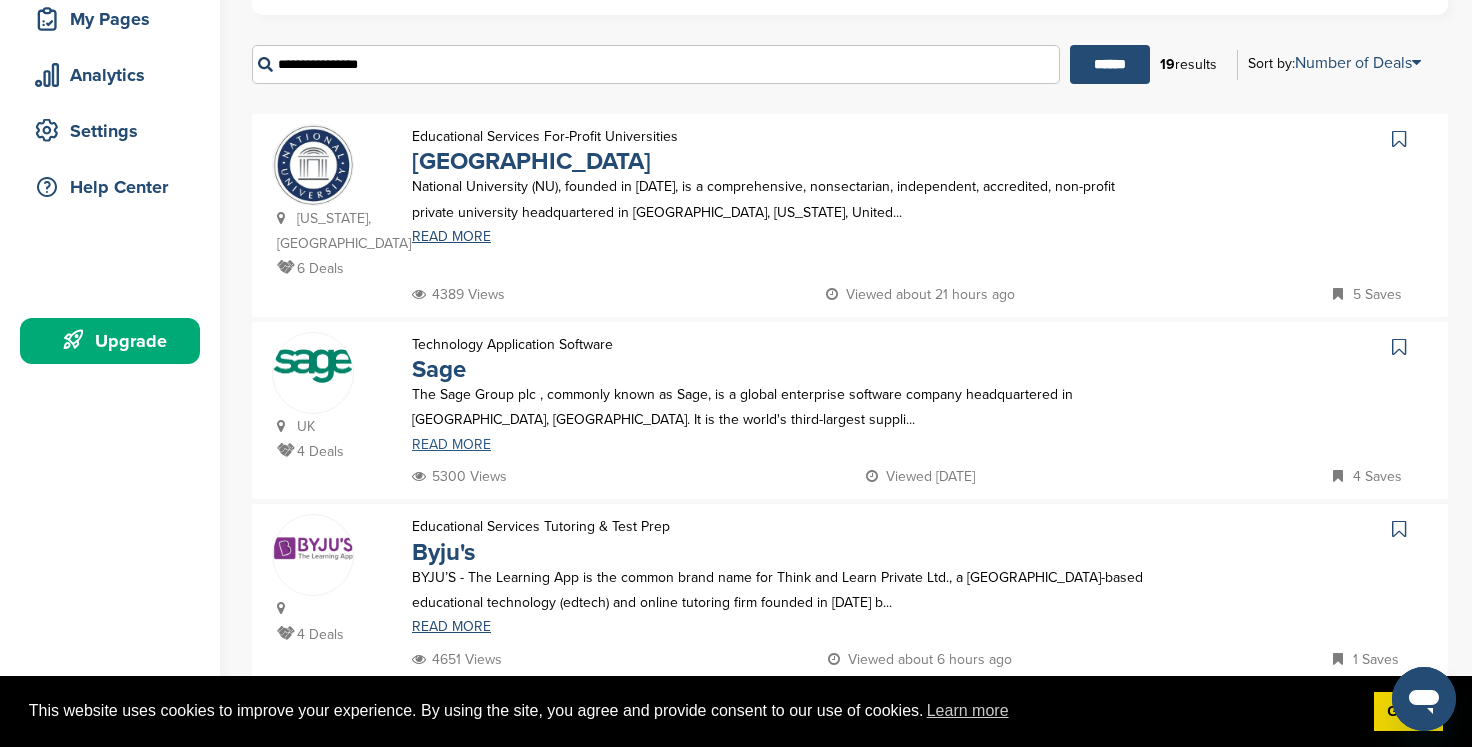 scroll, scrollTop: 105, scrollLeft: 0, axis: vertical 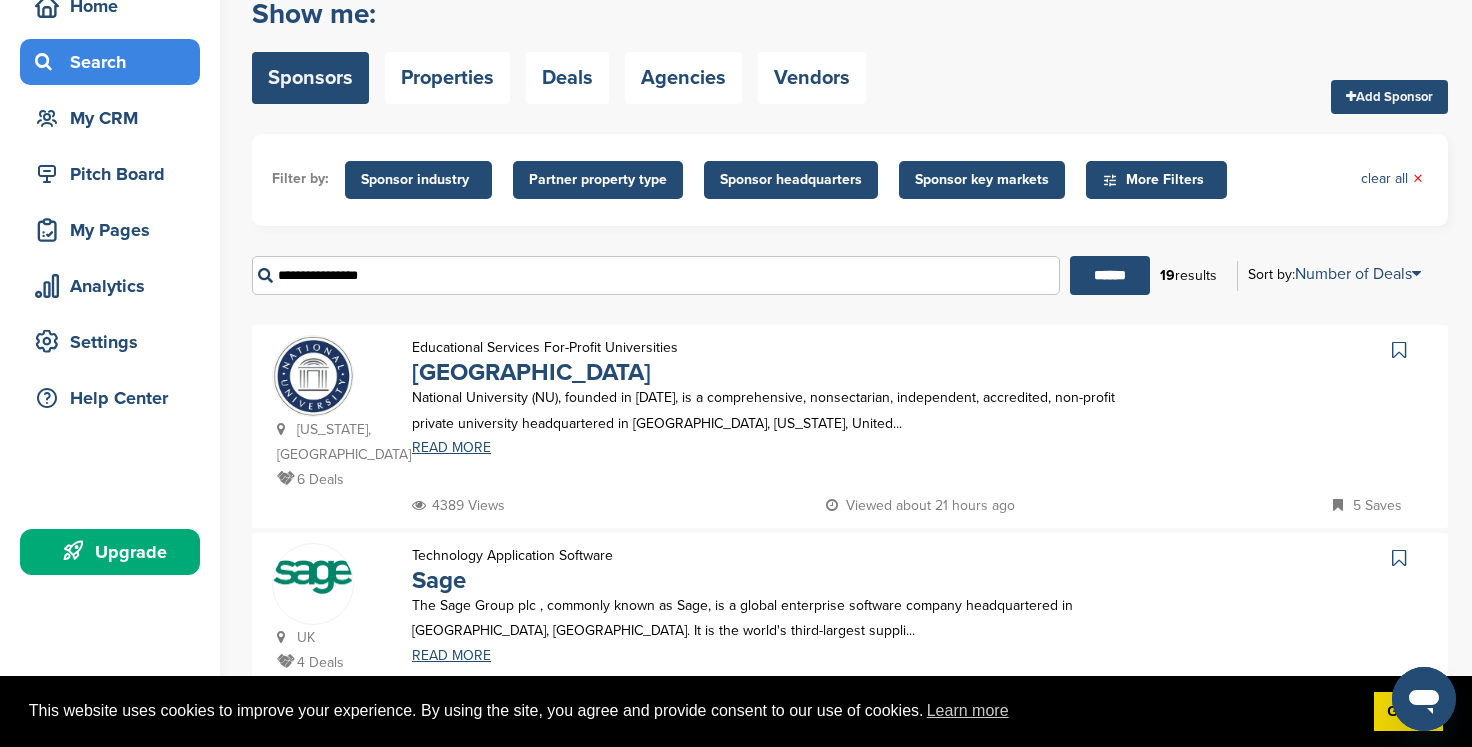 click on "**********" at bounding box center (656, 275) 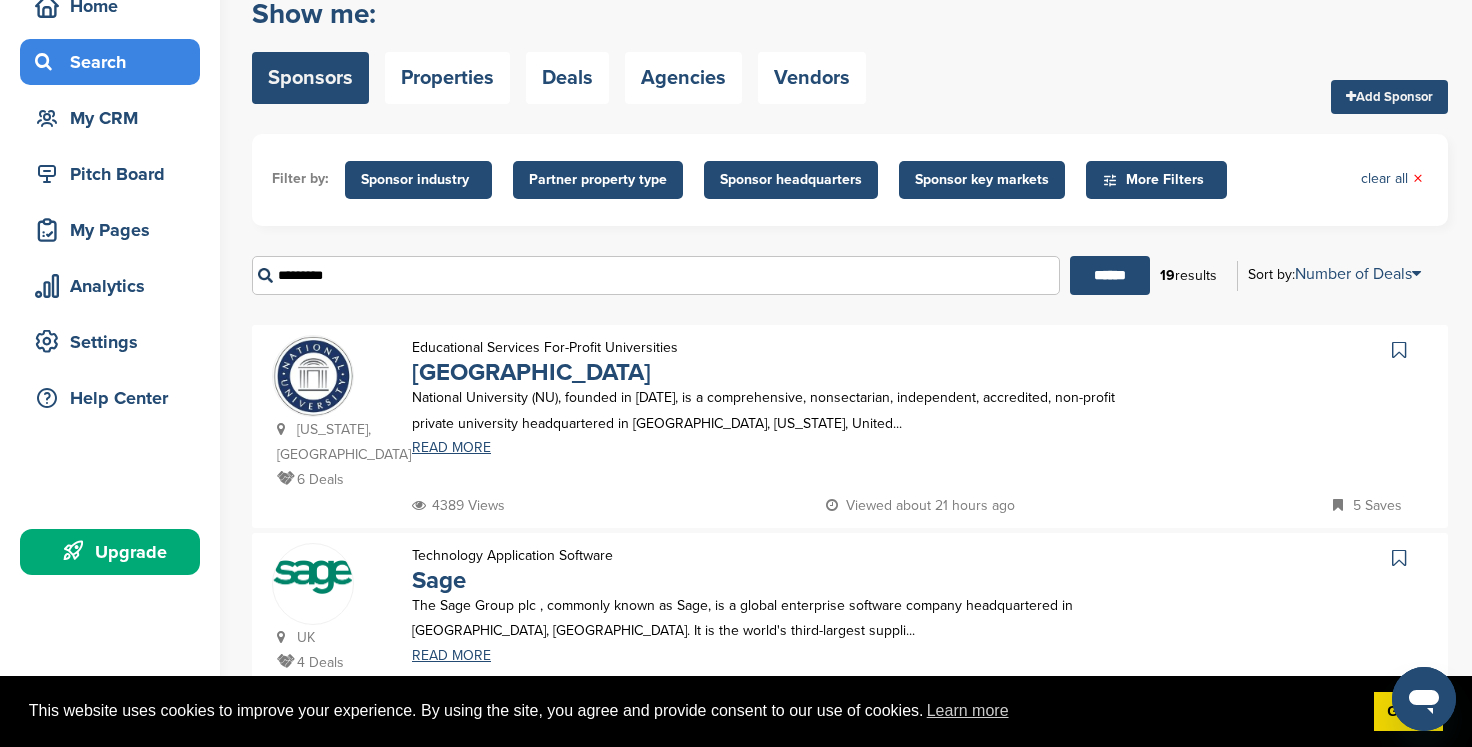 type on "*********" 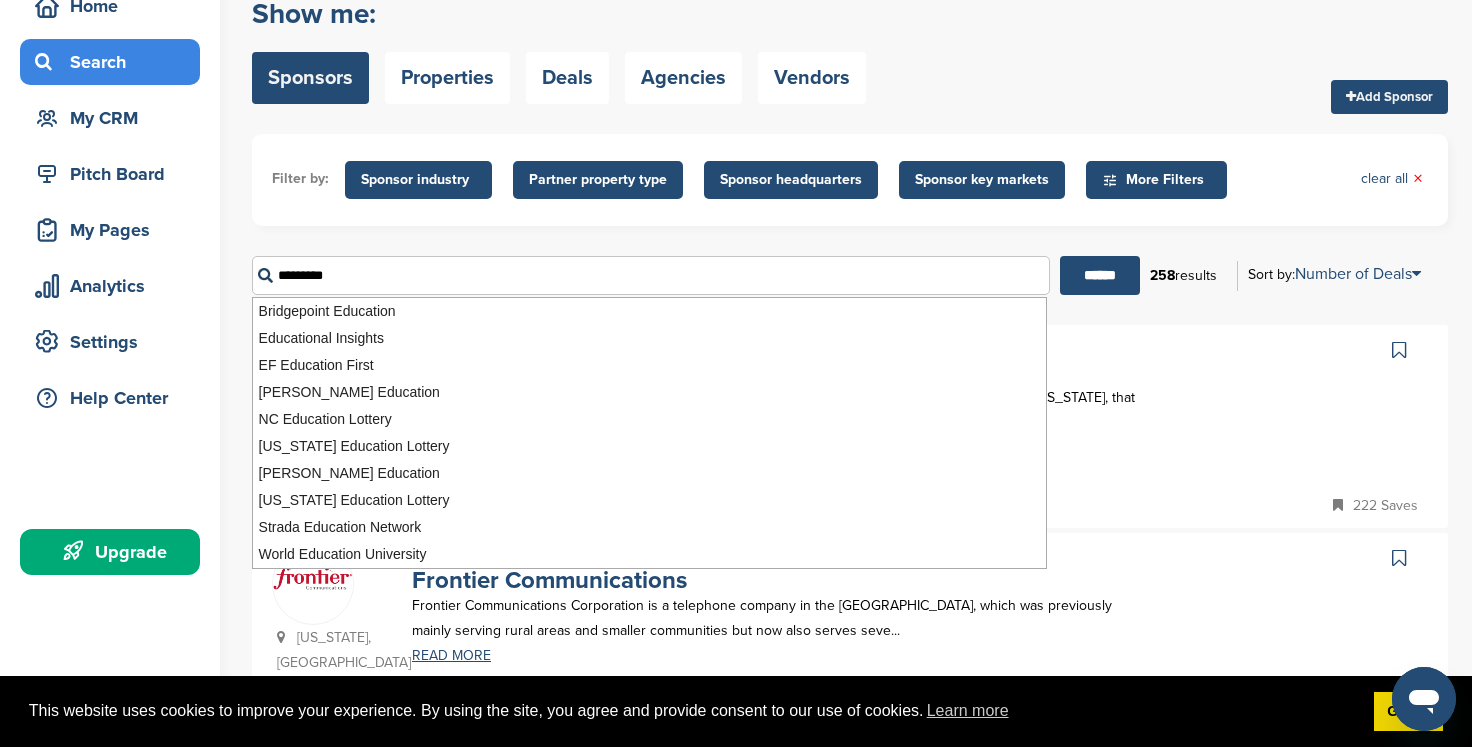 scroll, scrollTop: 0, scrollLeft: 0, axis: both 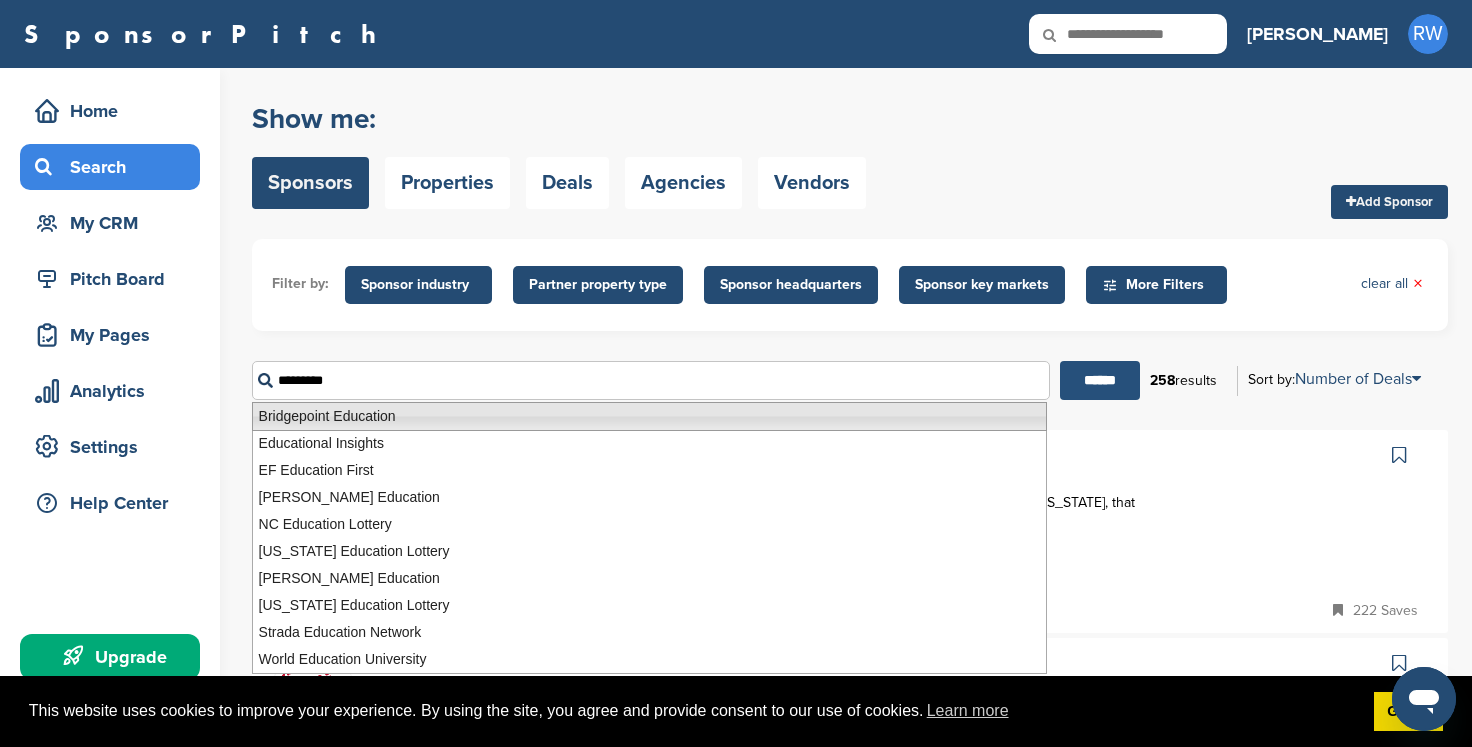 click on "******" at bounding box center (1100, 380) 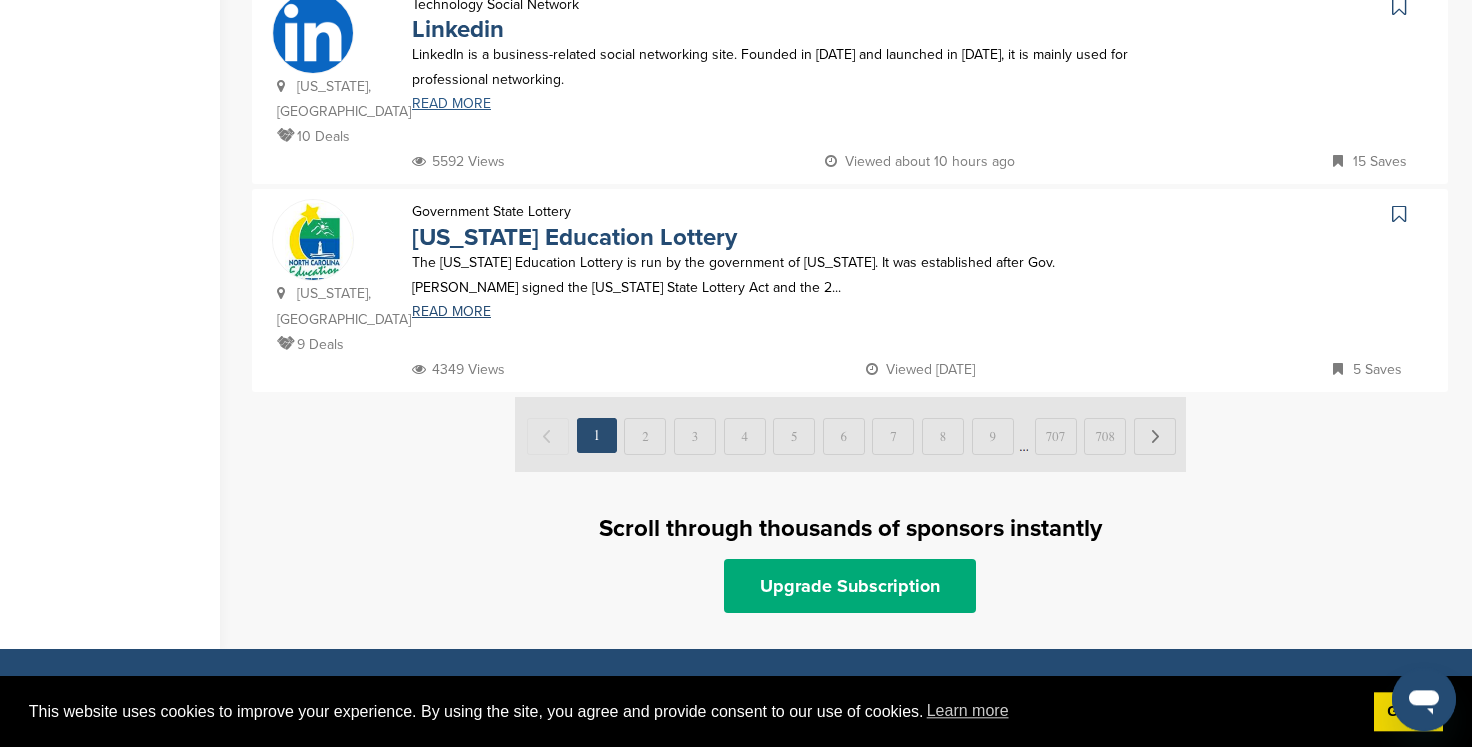 scroll, scrollTop: 2112, scrollLeft: 0, axis: vertical 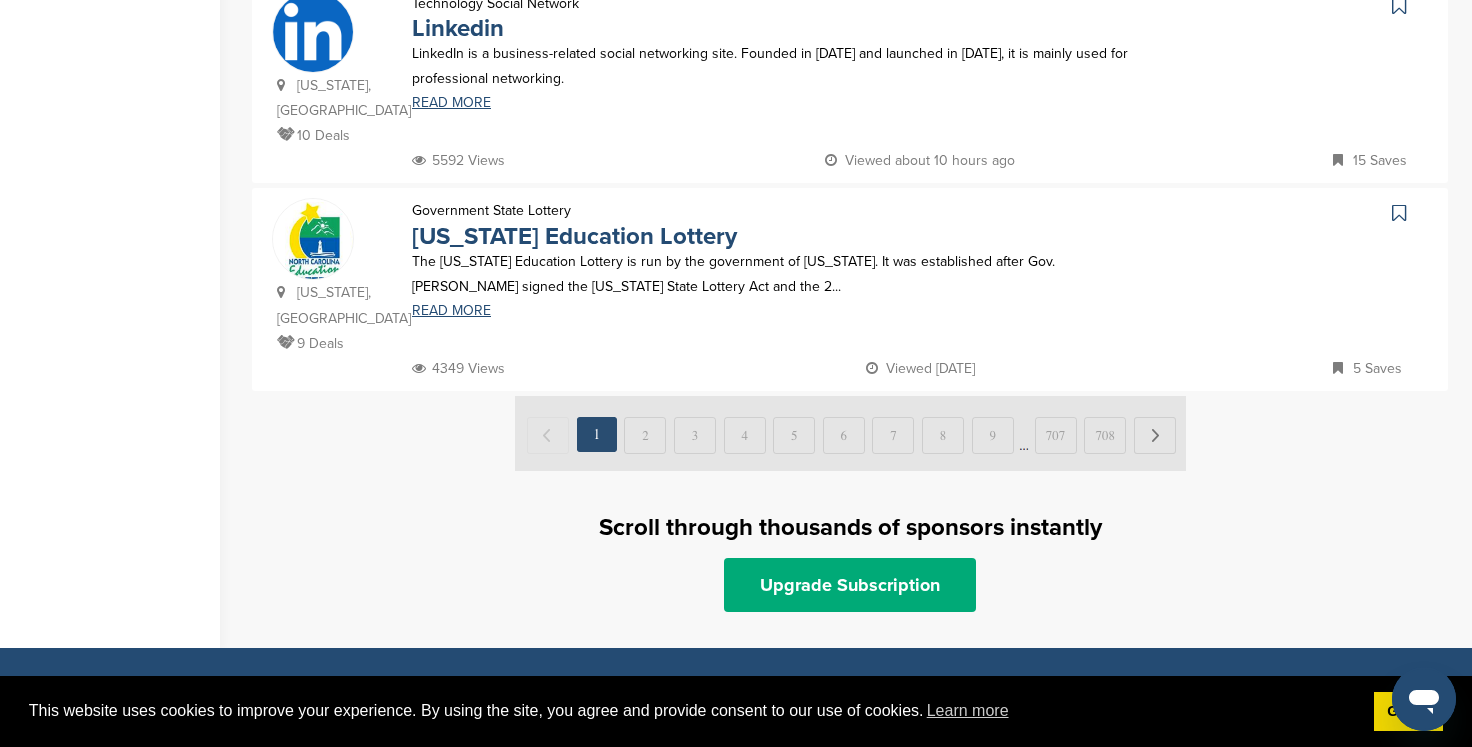 click at bounding box center [850, 433] 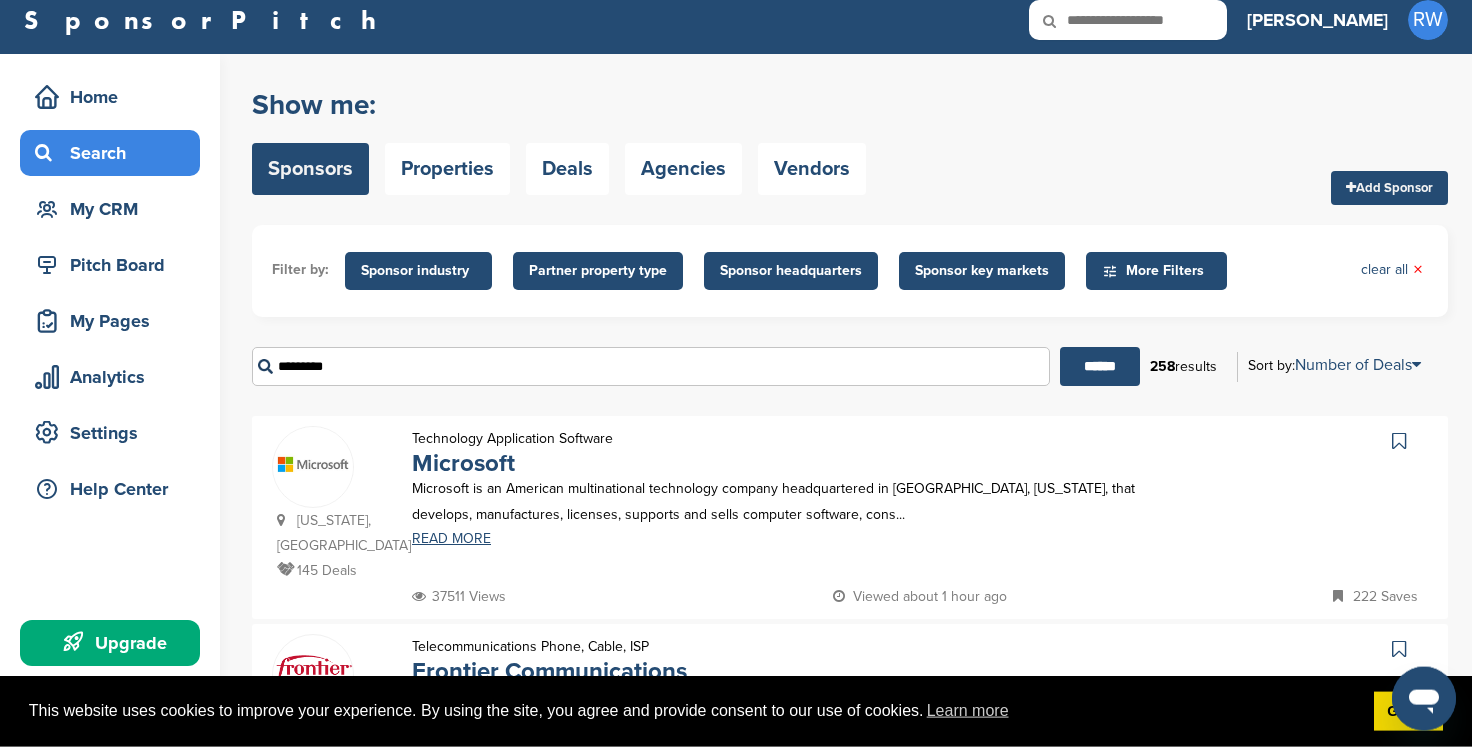 scroll, scrollTop: 0, scrollLeft: 0, axis: both 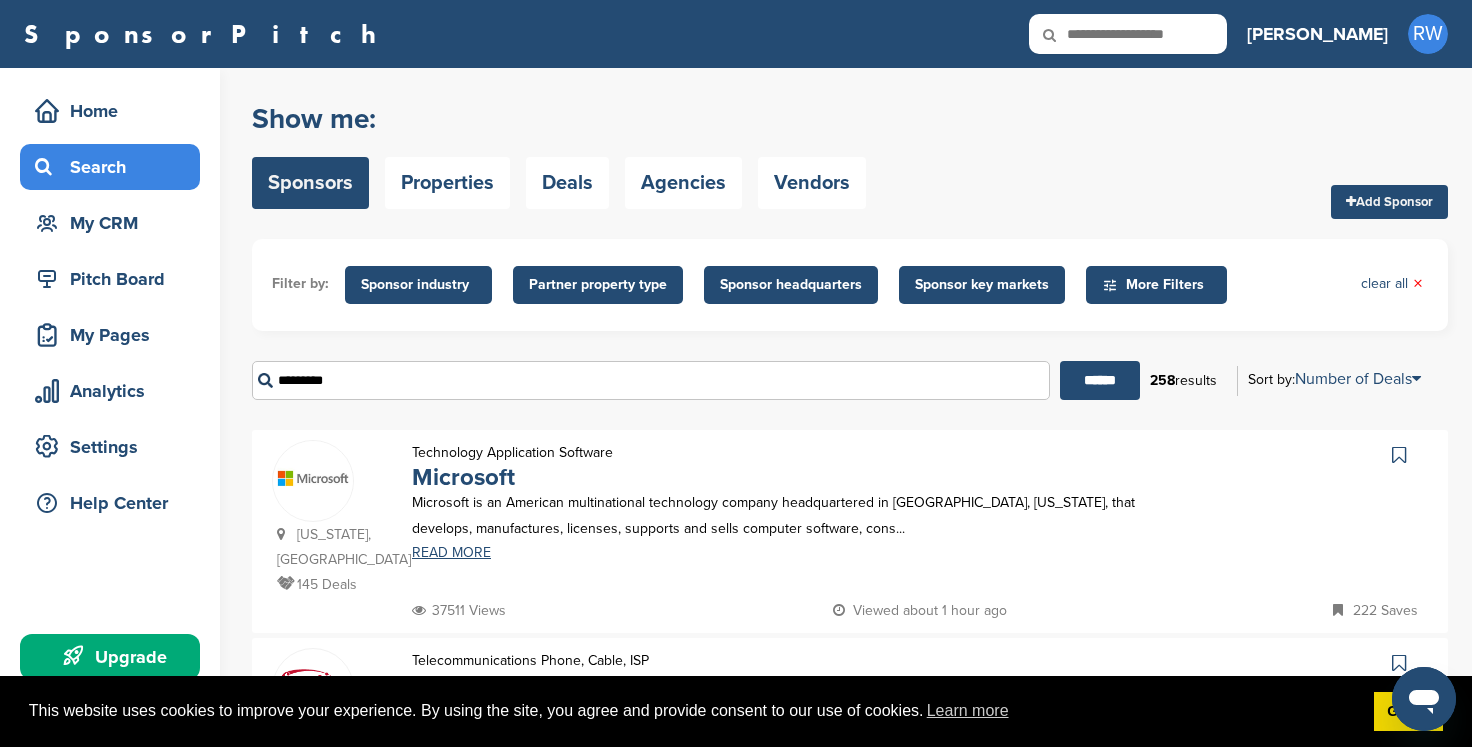 click on "Add Sponsor" at bounding box center (1389, 202) 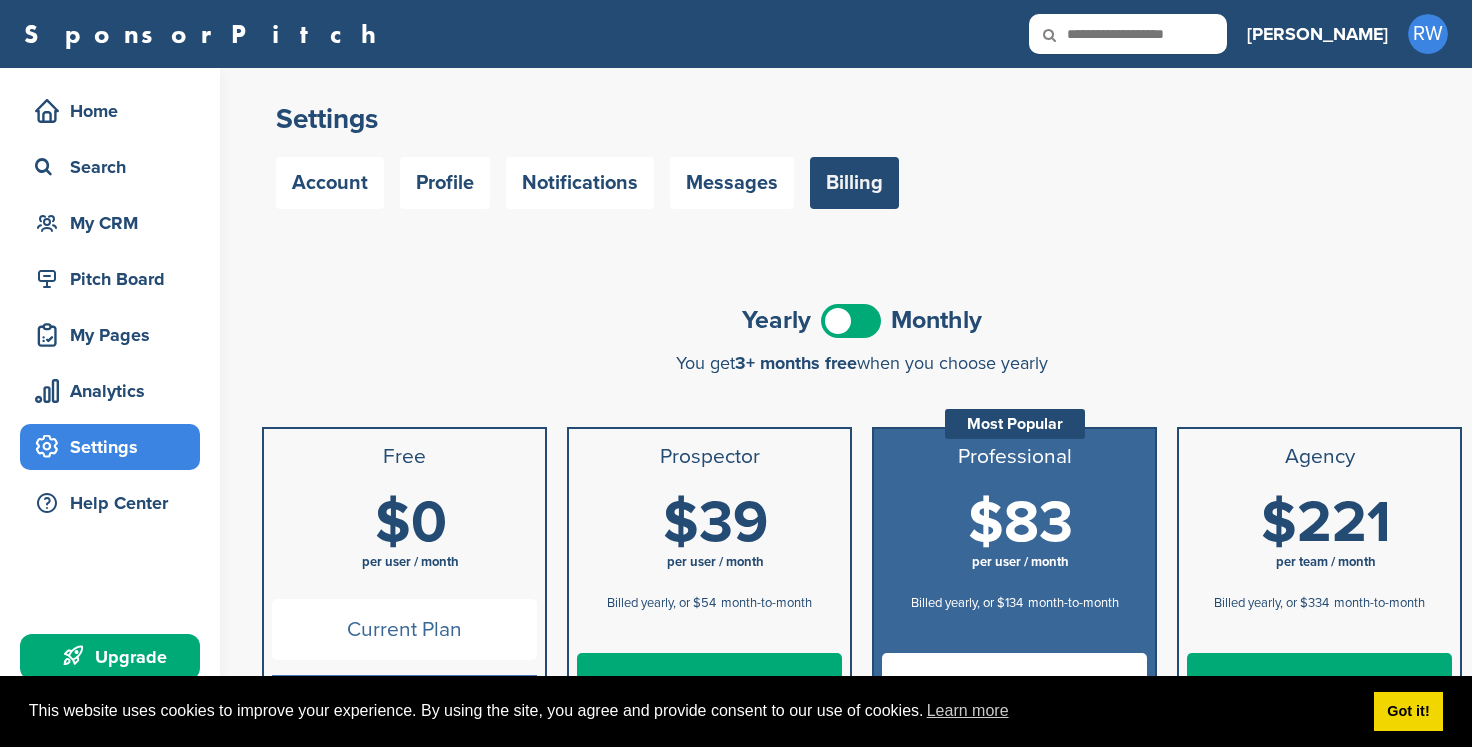 scroll, scrollTop: 0, scrollLeft: 0, axis: both 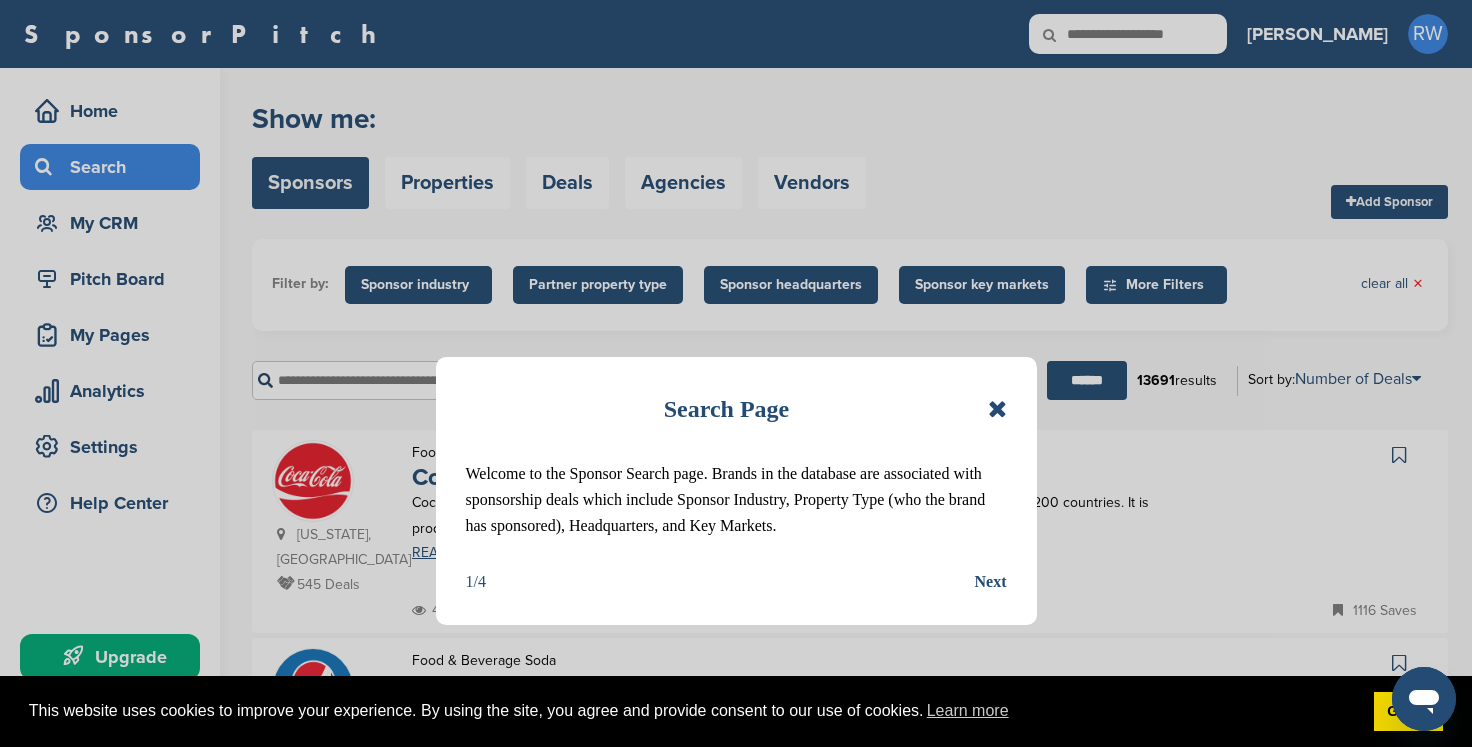 click at bounding box center [997, 409] 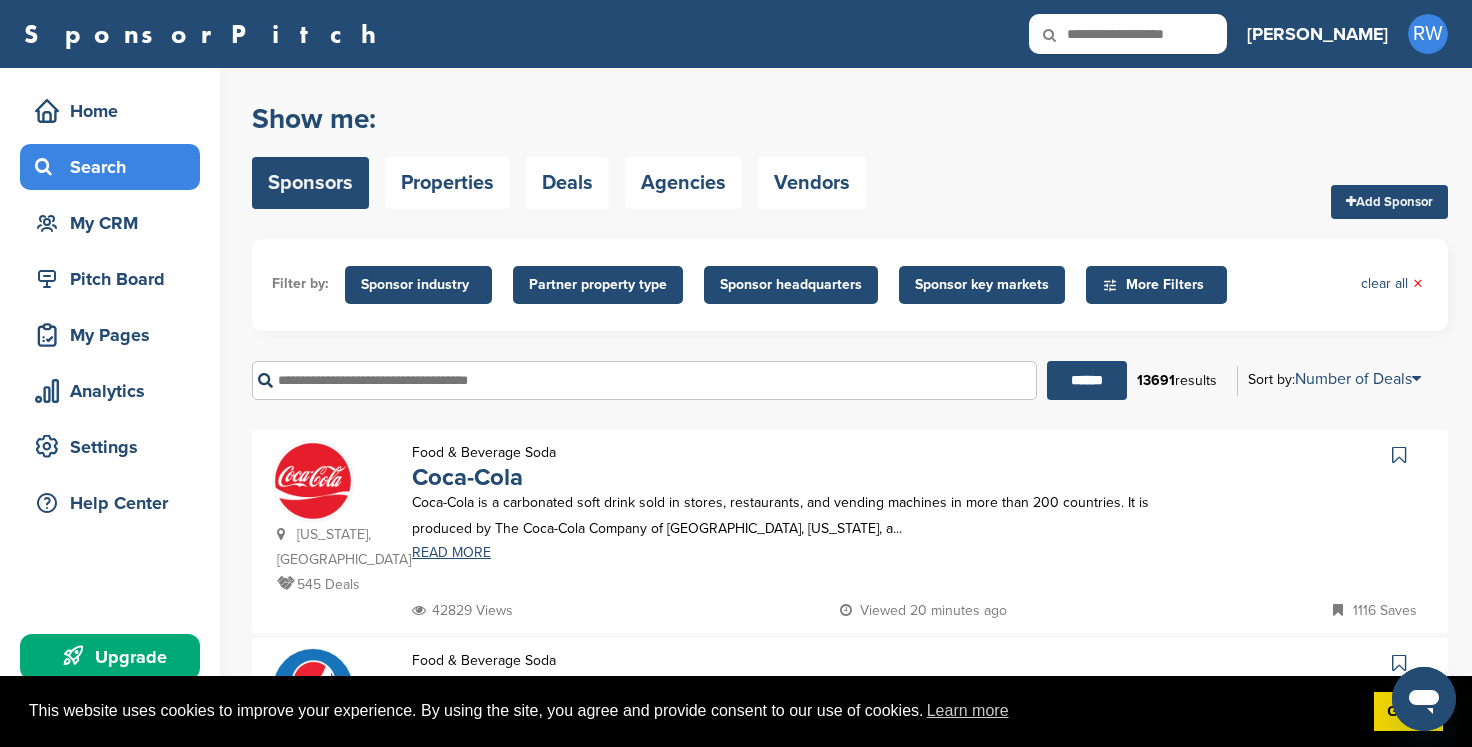click on "Add Sponsor" at bounding box center (1389, 202) 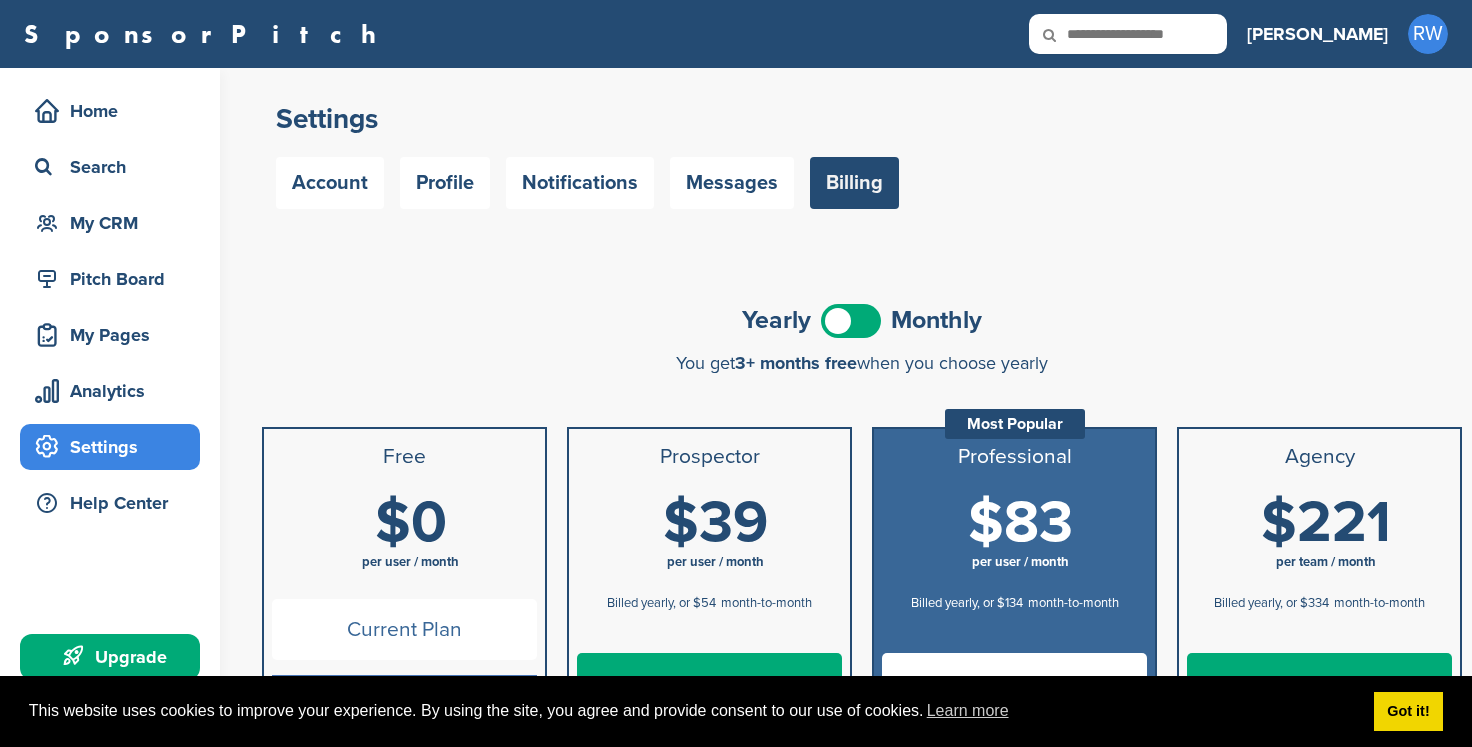 scroll, scrollTop: 0, scrollLeft: 0, axis: both 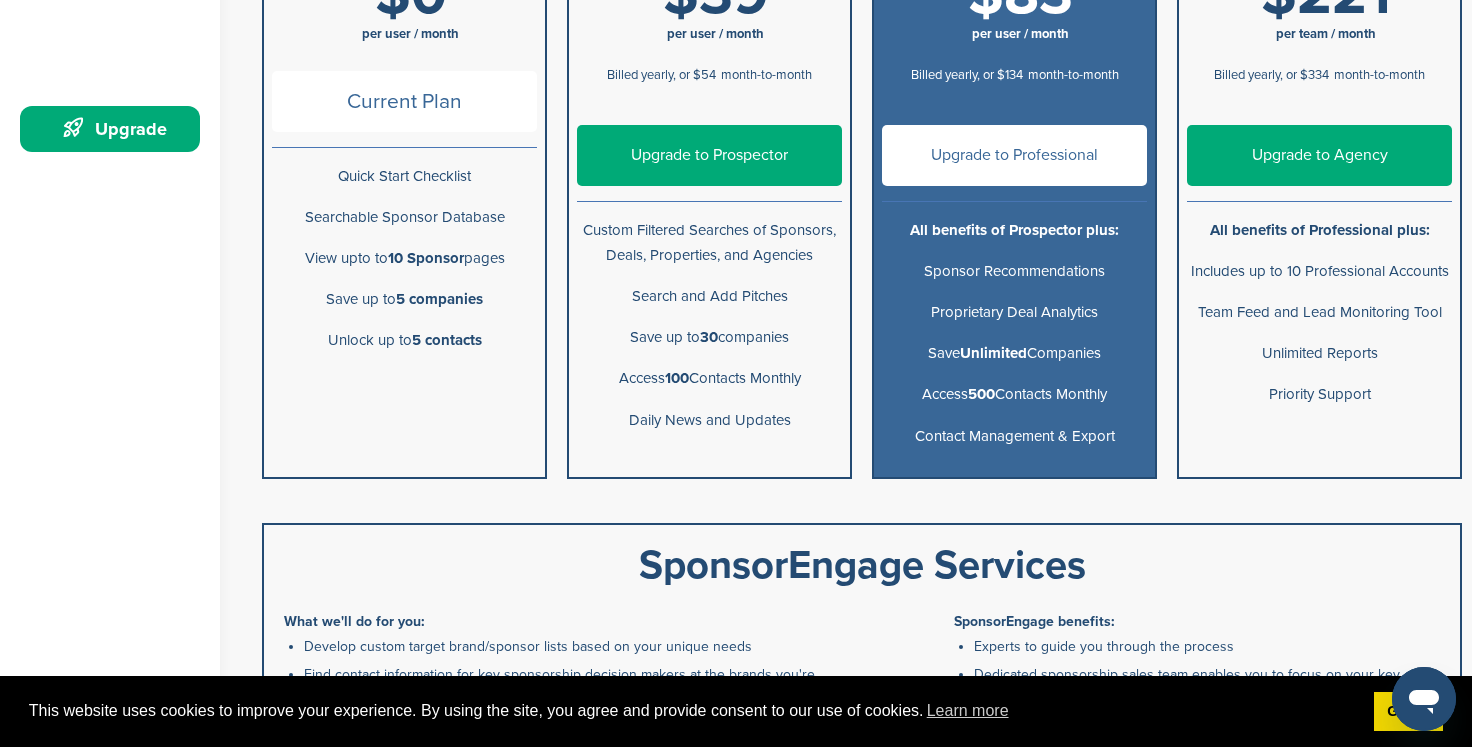 click on "Searchable Sponsor Database" at bounding box center [404, 217] 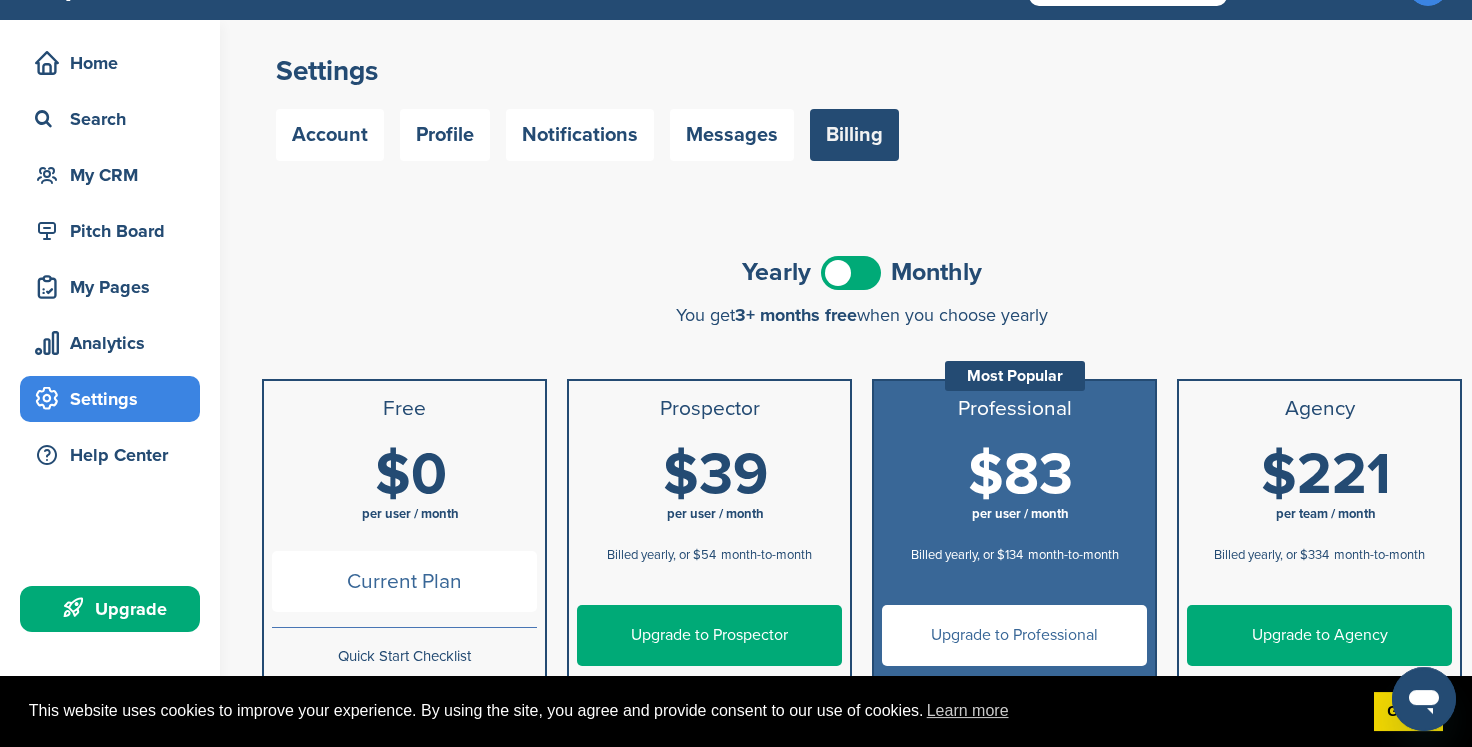 scroll, scrollTop: 0, scrollLeft: 0, axis: both 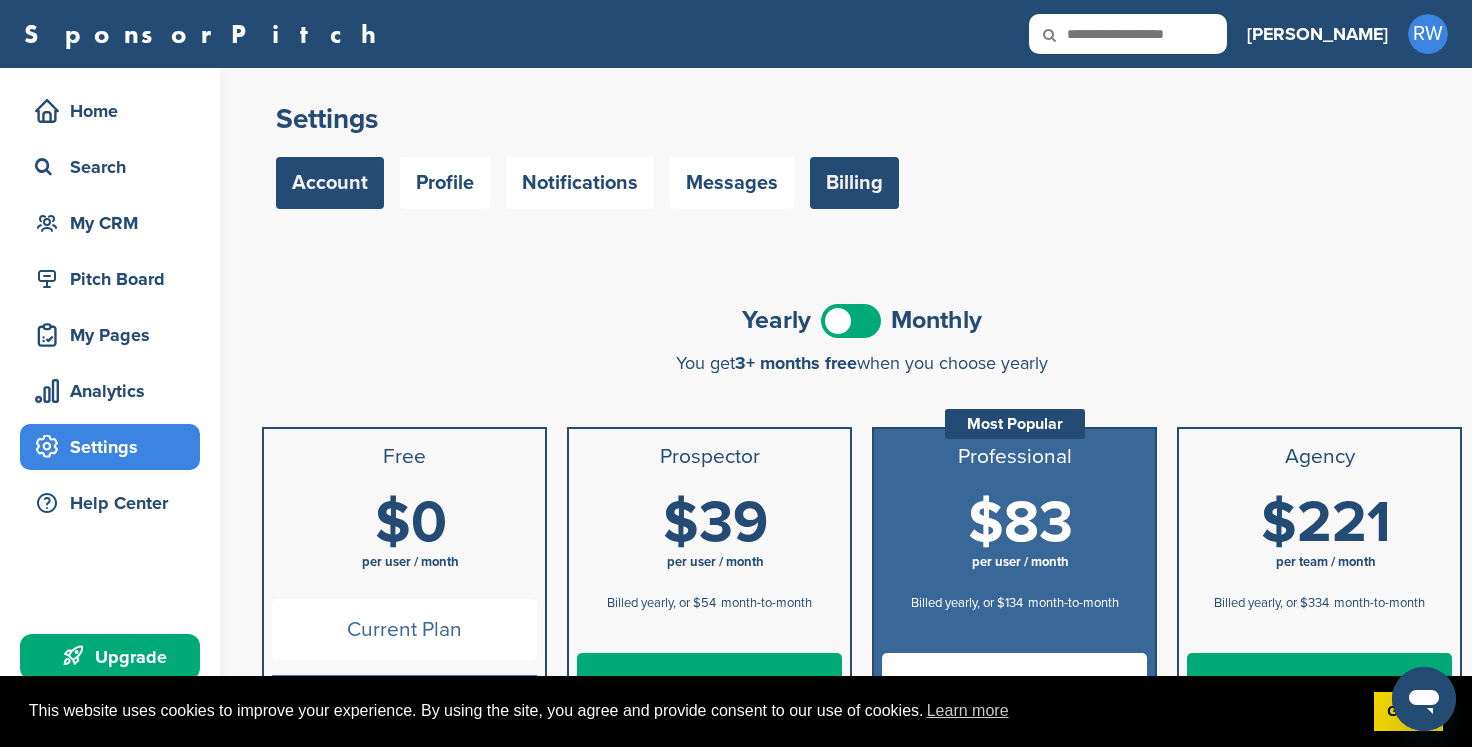 click on "Account" at bounding box center [330, 183] 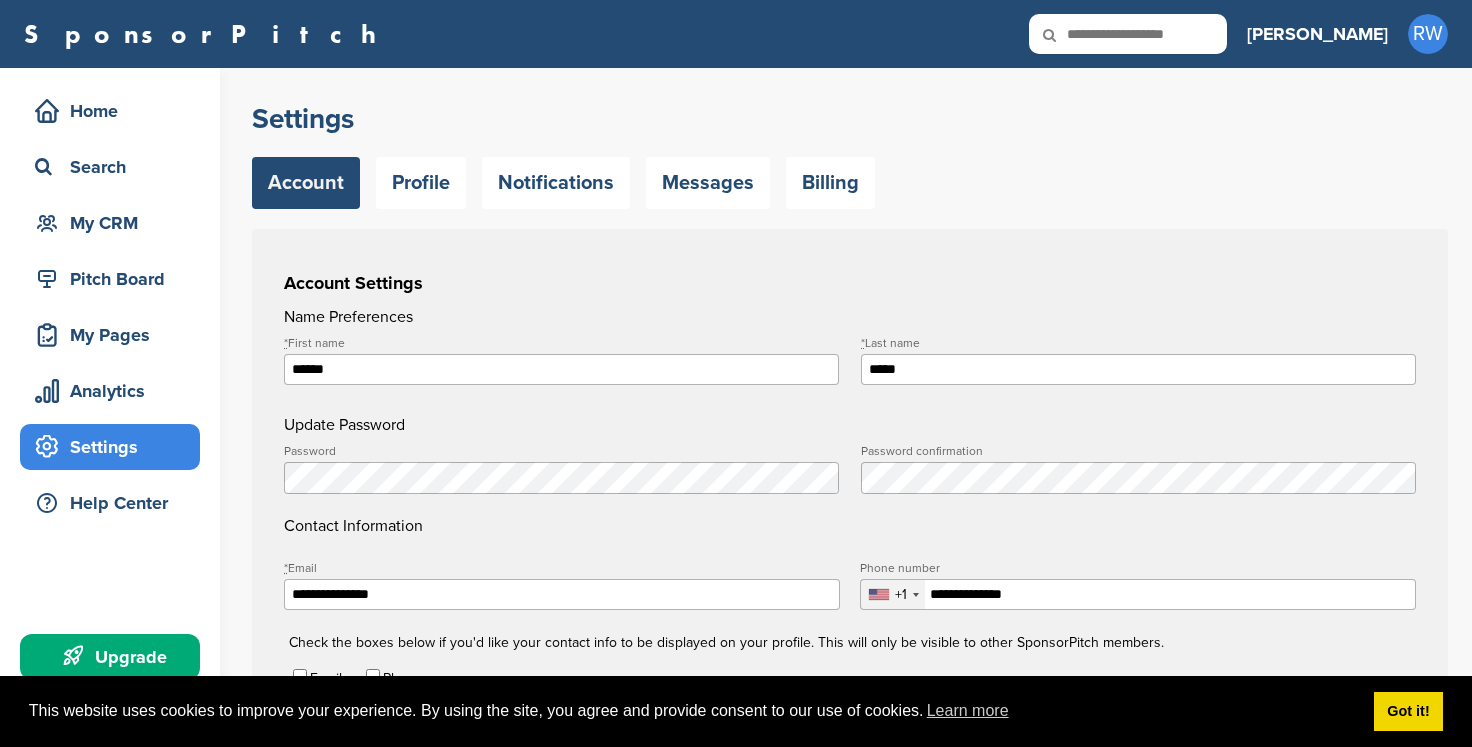 scroll, scrollTop: 0, scrollLeft: 0, axis: both 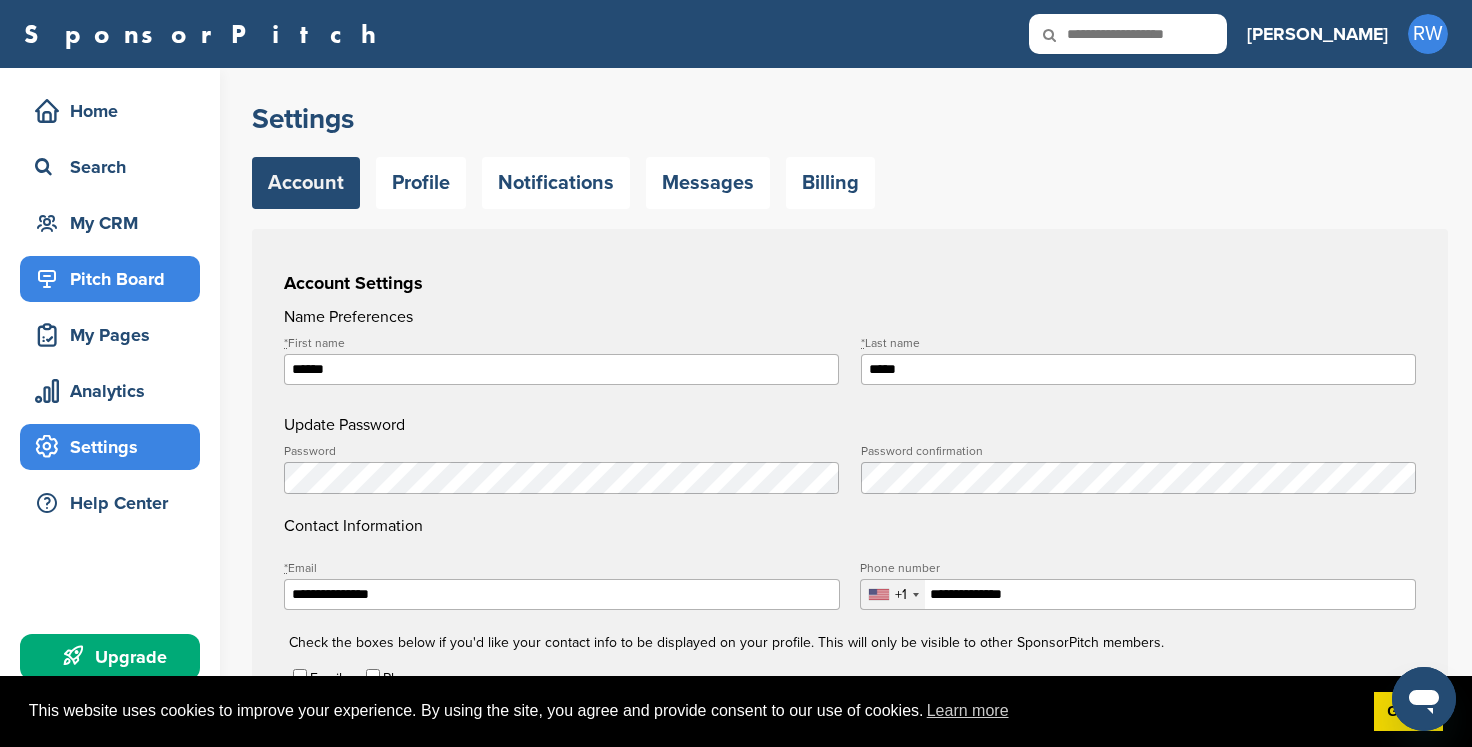 click on "Pitch Board" at bounding box center (115, 279) 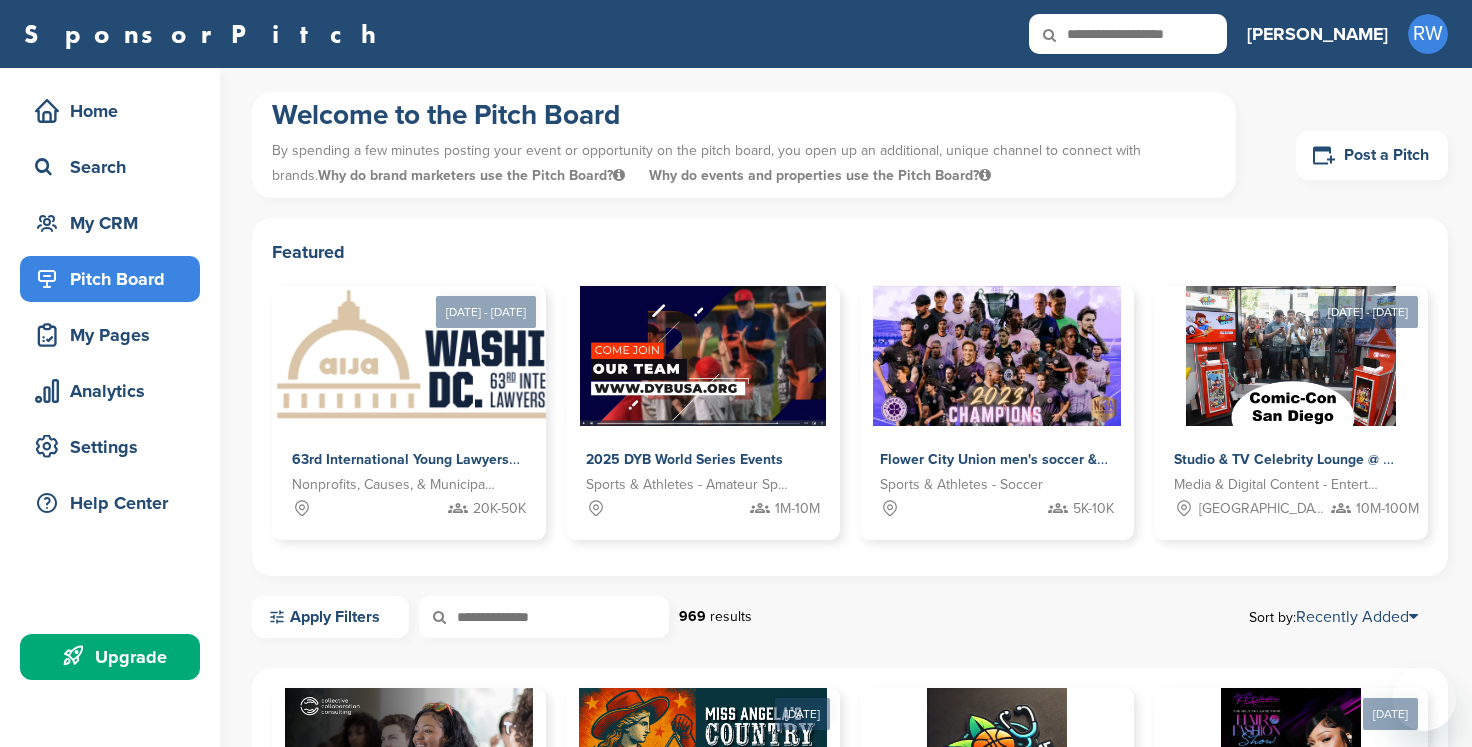 scroll, scrollTop: 0, scrollLeft: 0, axis: both 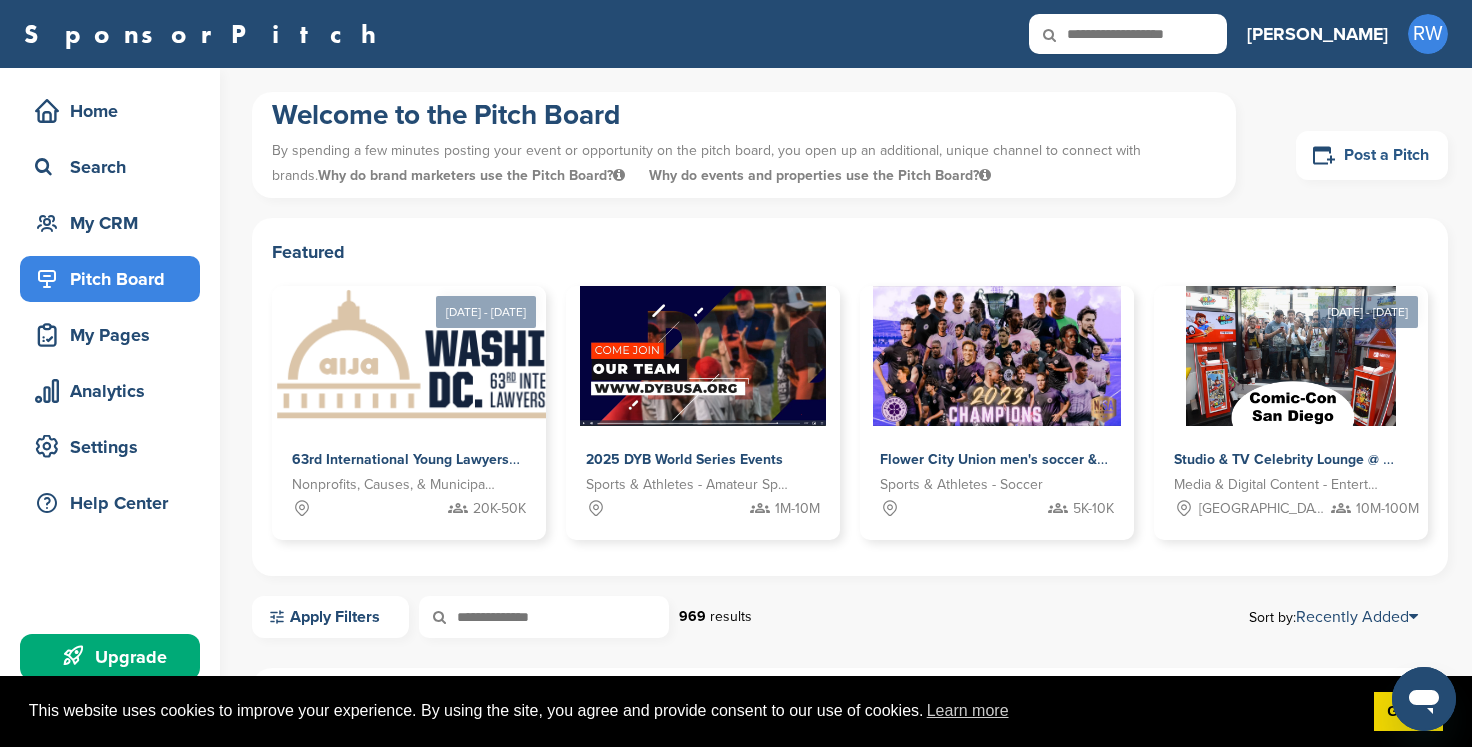 click on "Post a Pitch" at bounding box center (1372, 155) 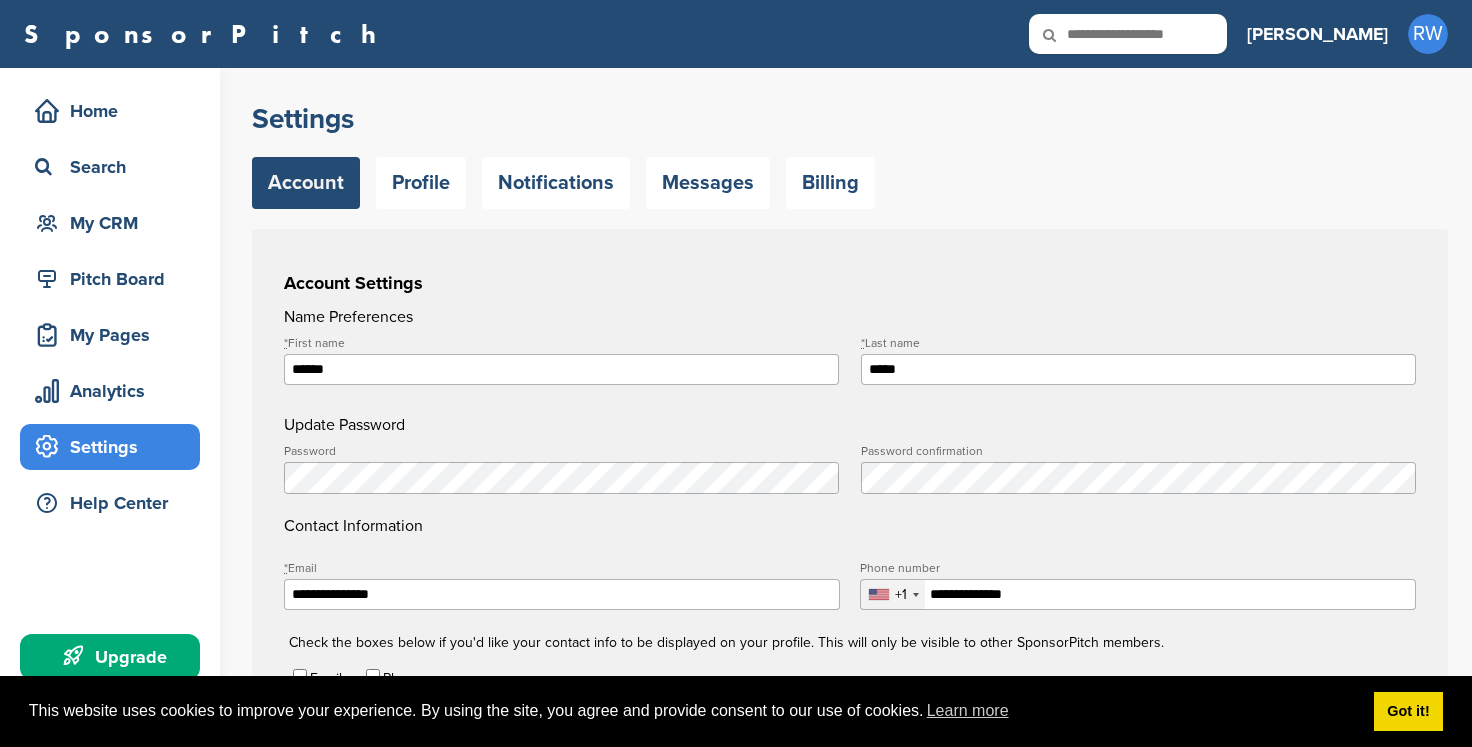 scroll, scrollTop: 0, scrollLeft: 0, axis: both 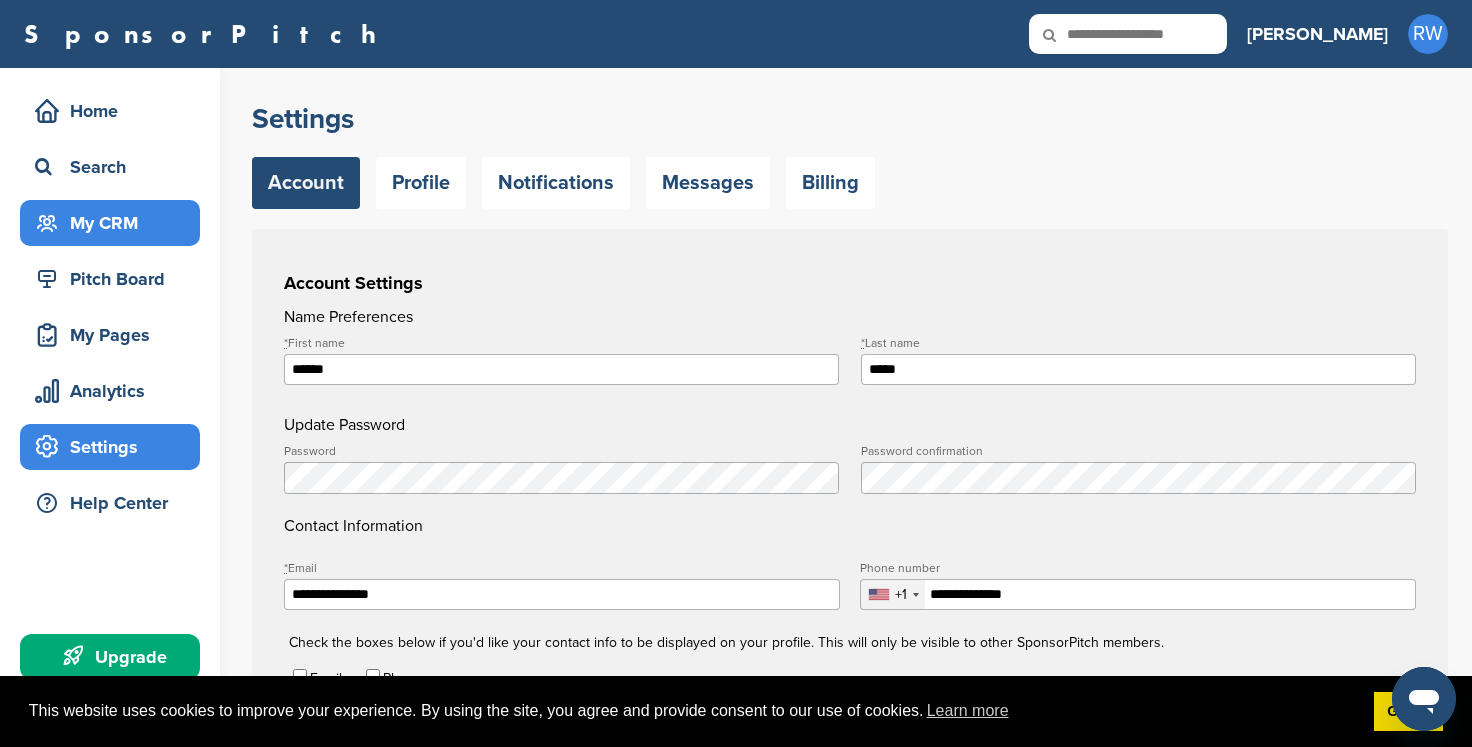 click on "My CRM" at bounding box center [115, 223] 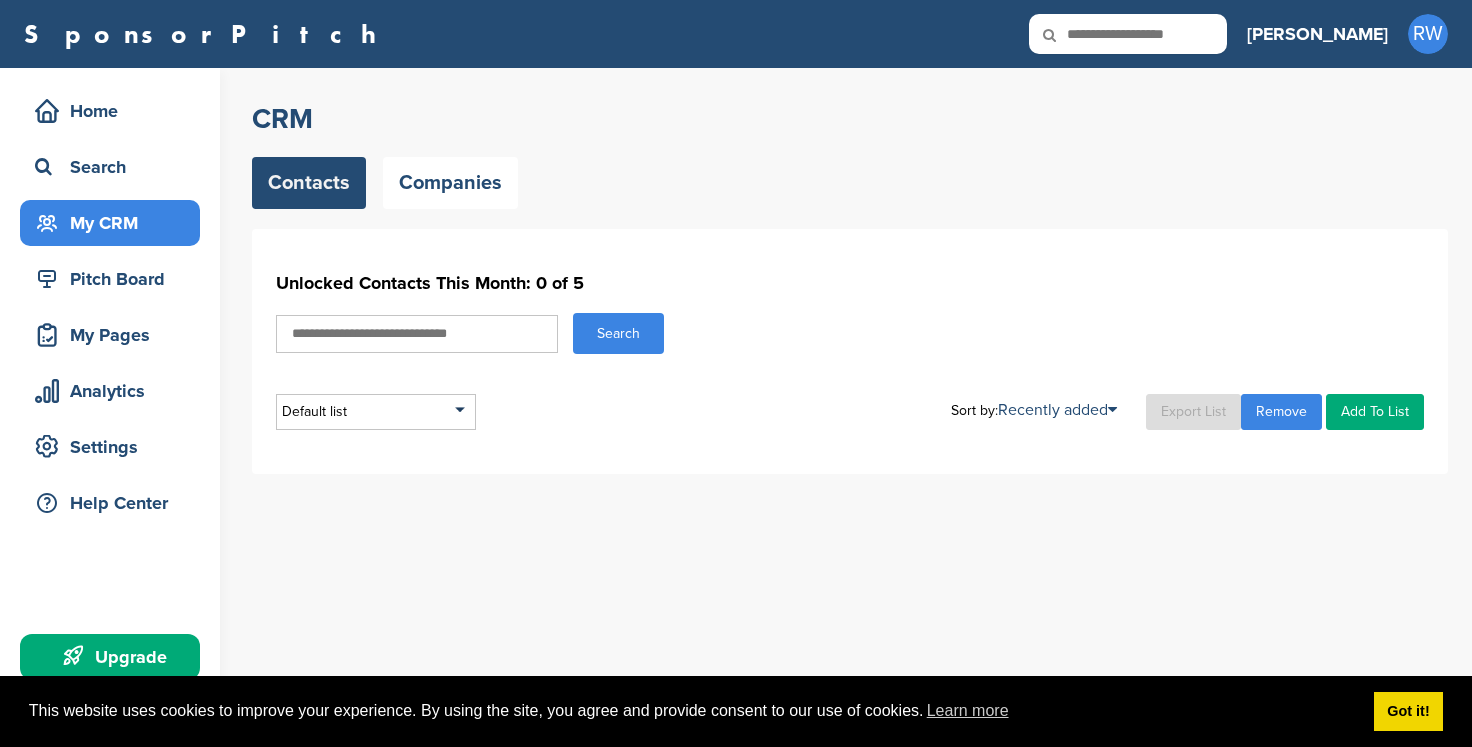 scroll, scrollTop: 0, scrollLeft: 0, axis: both 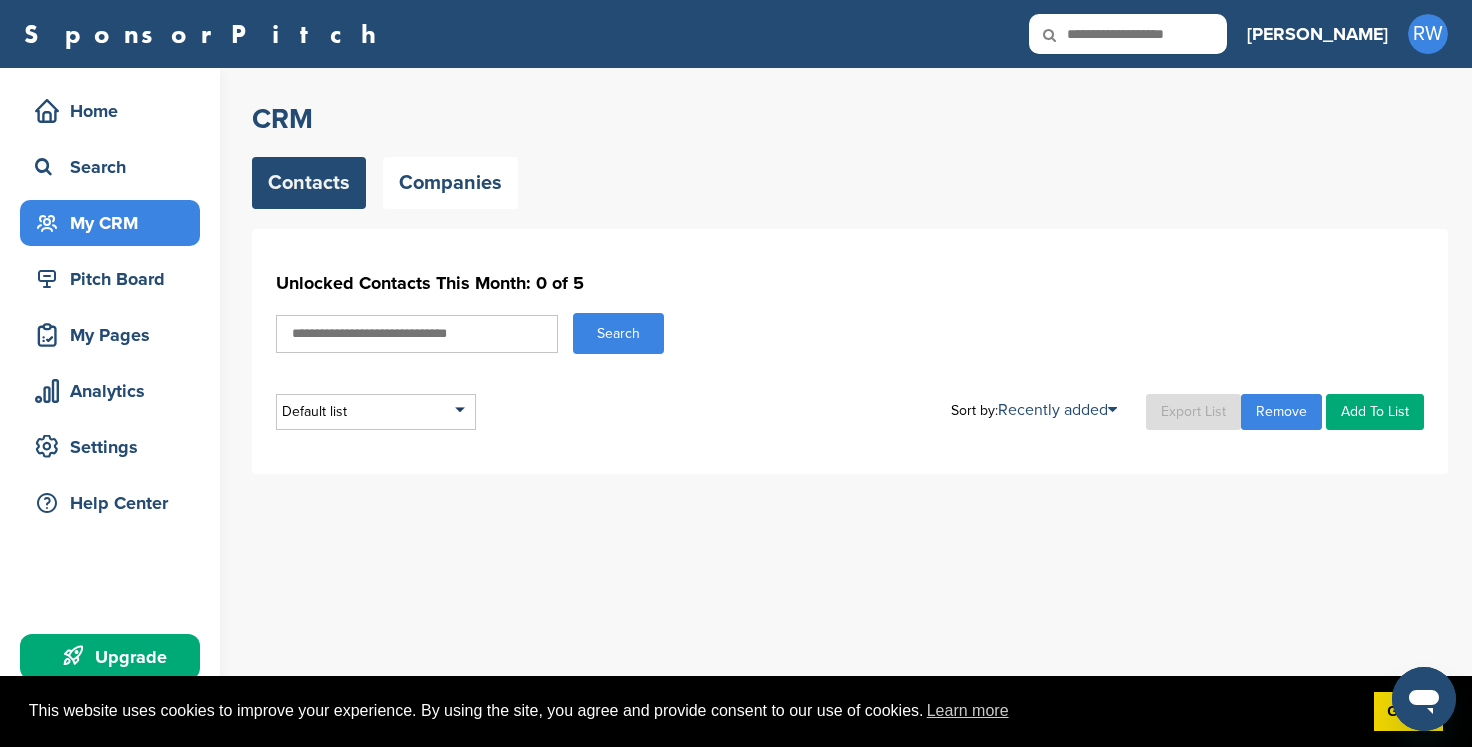 click at bounding box center [417, 334] 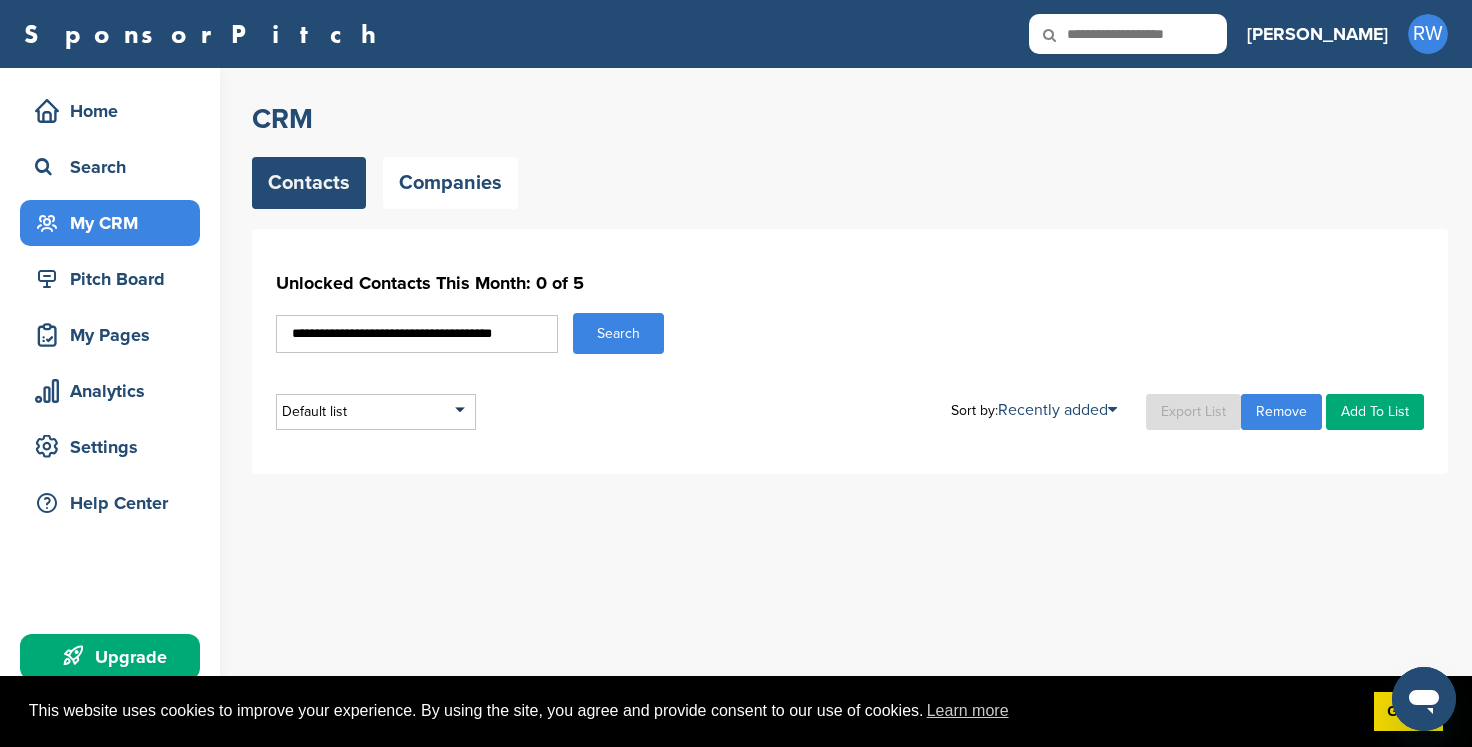 type on "**********" 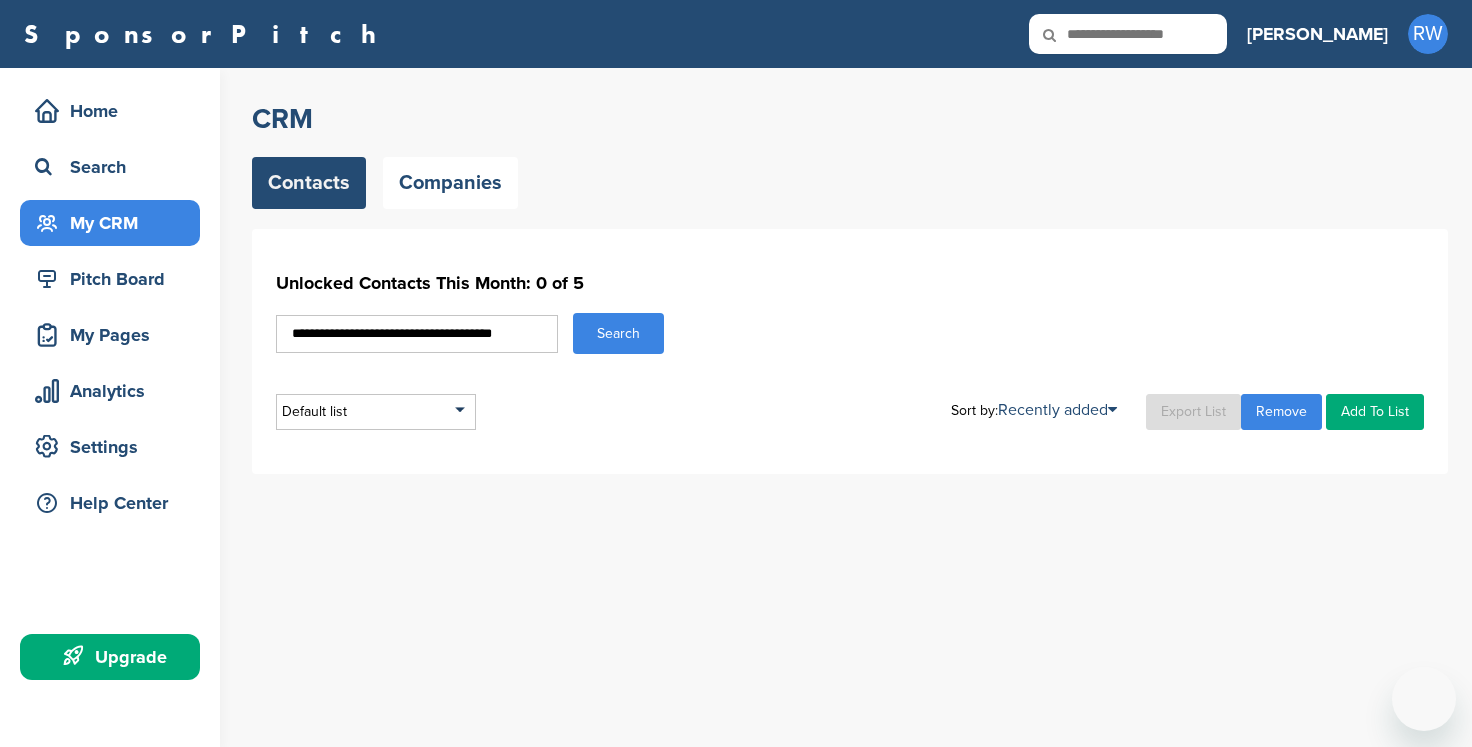 scroll, scrollTop: 0, scrollLeft: 0, axis: both 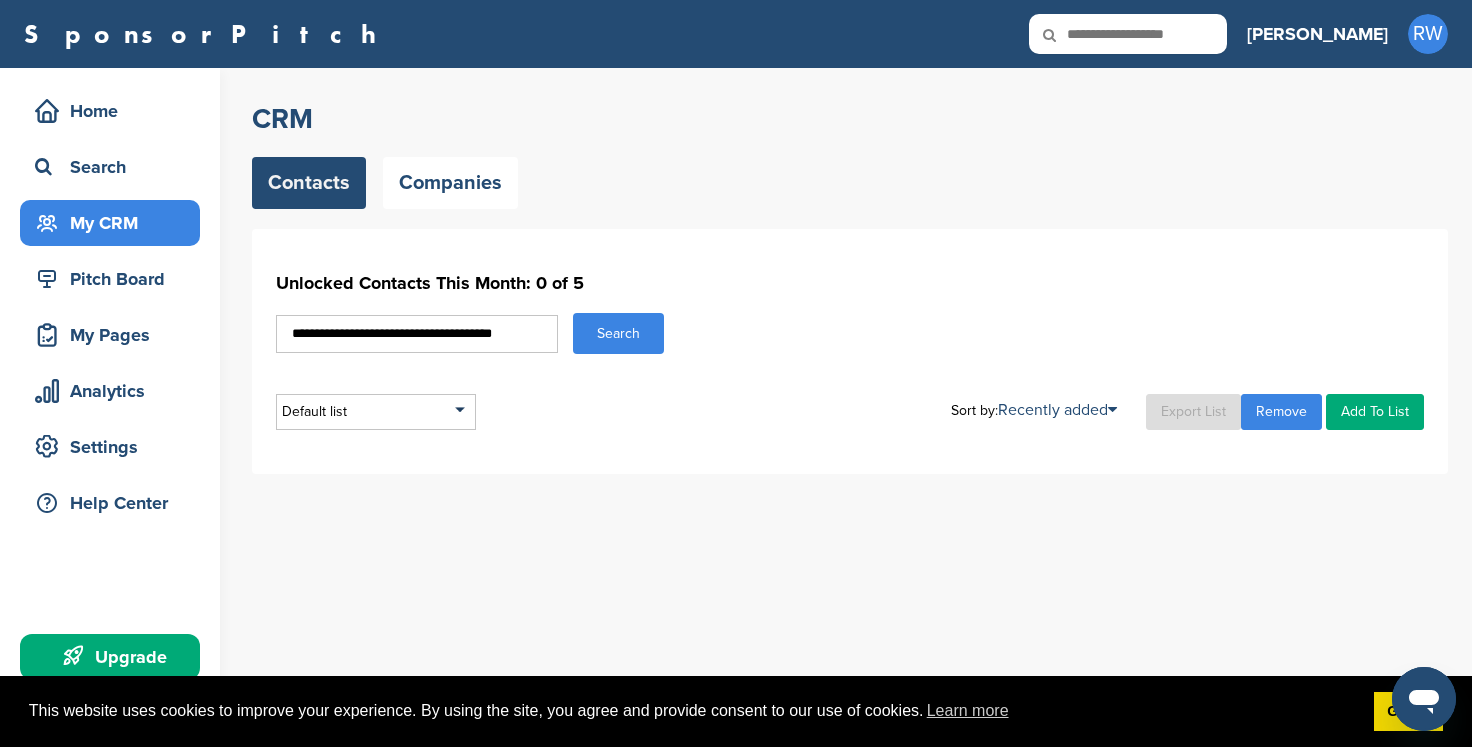 click on "Search" at bounding box center (618, 333) 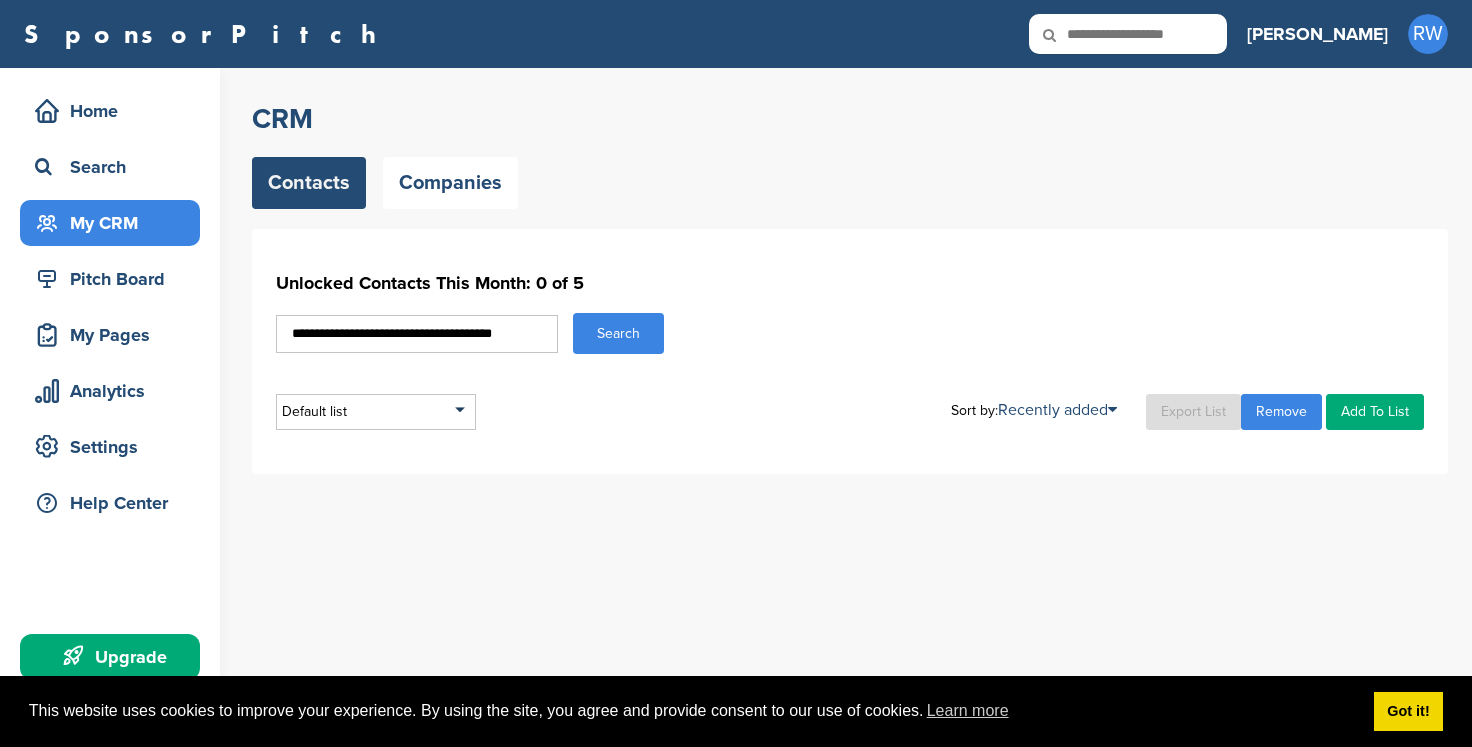 scroll, scrollTop: 0, scrollLeft: 0, axis: both 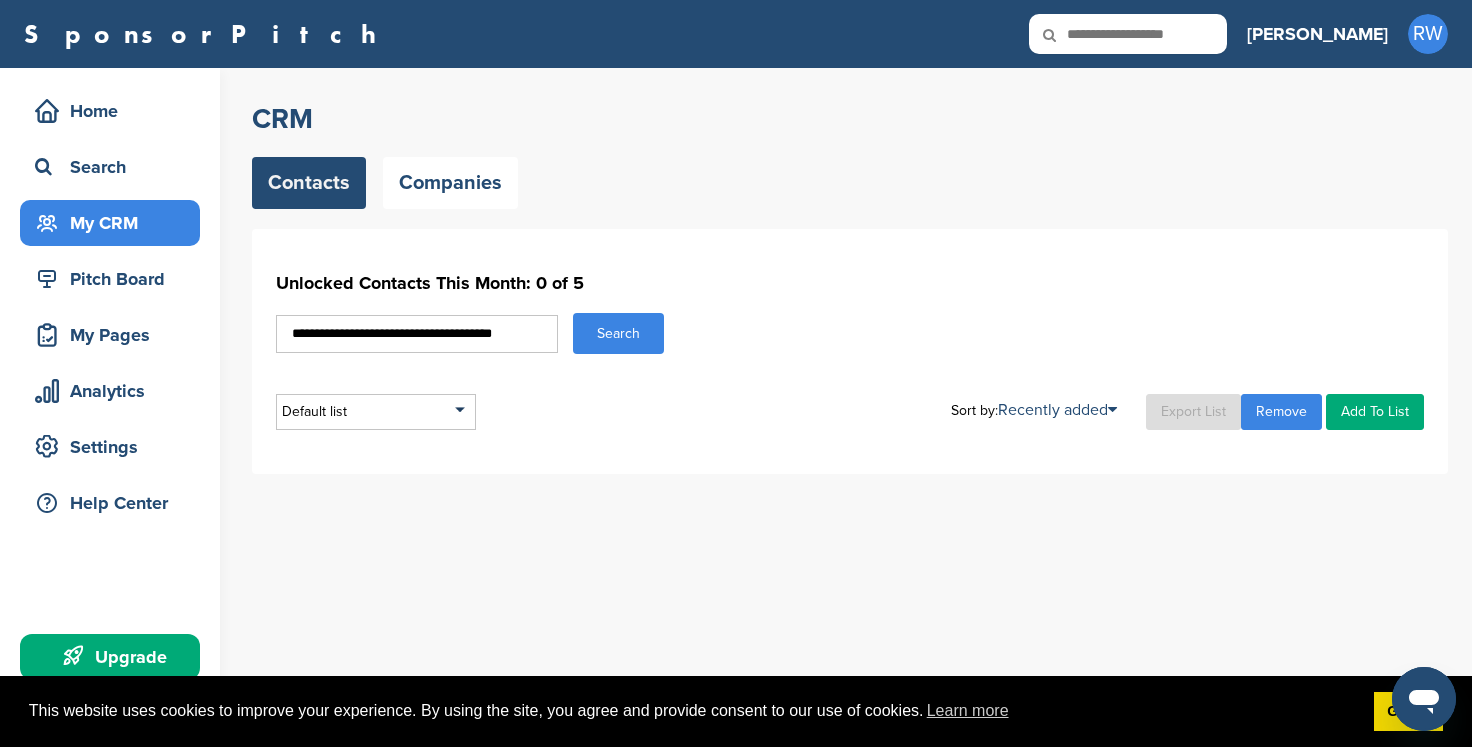 click on "**********" at bounding box center (417, 334) 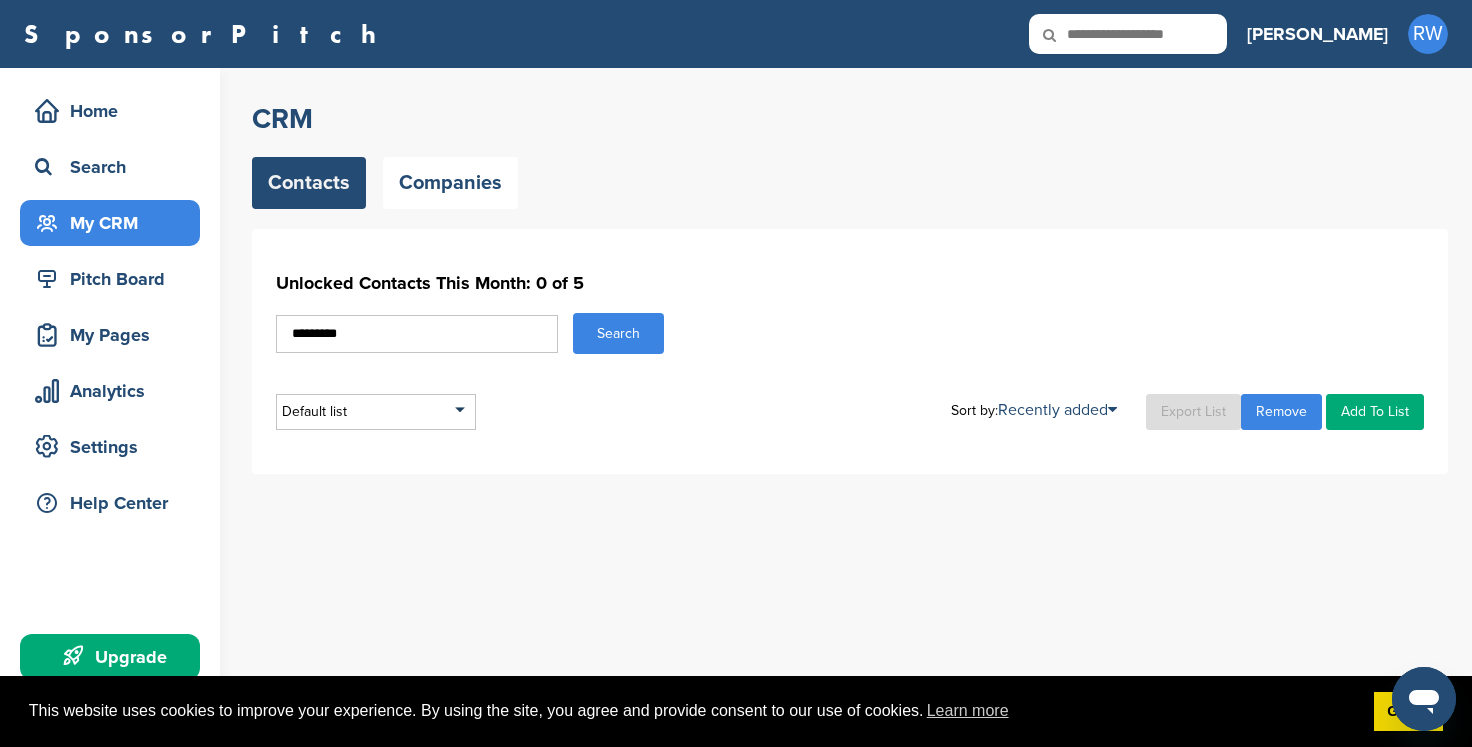 type on "*********" 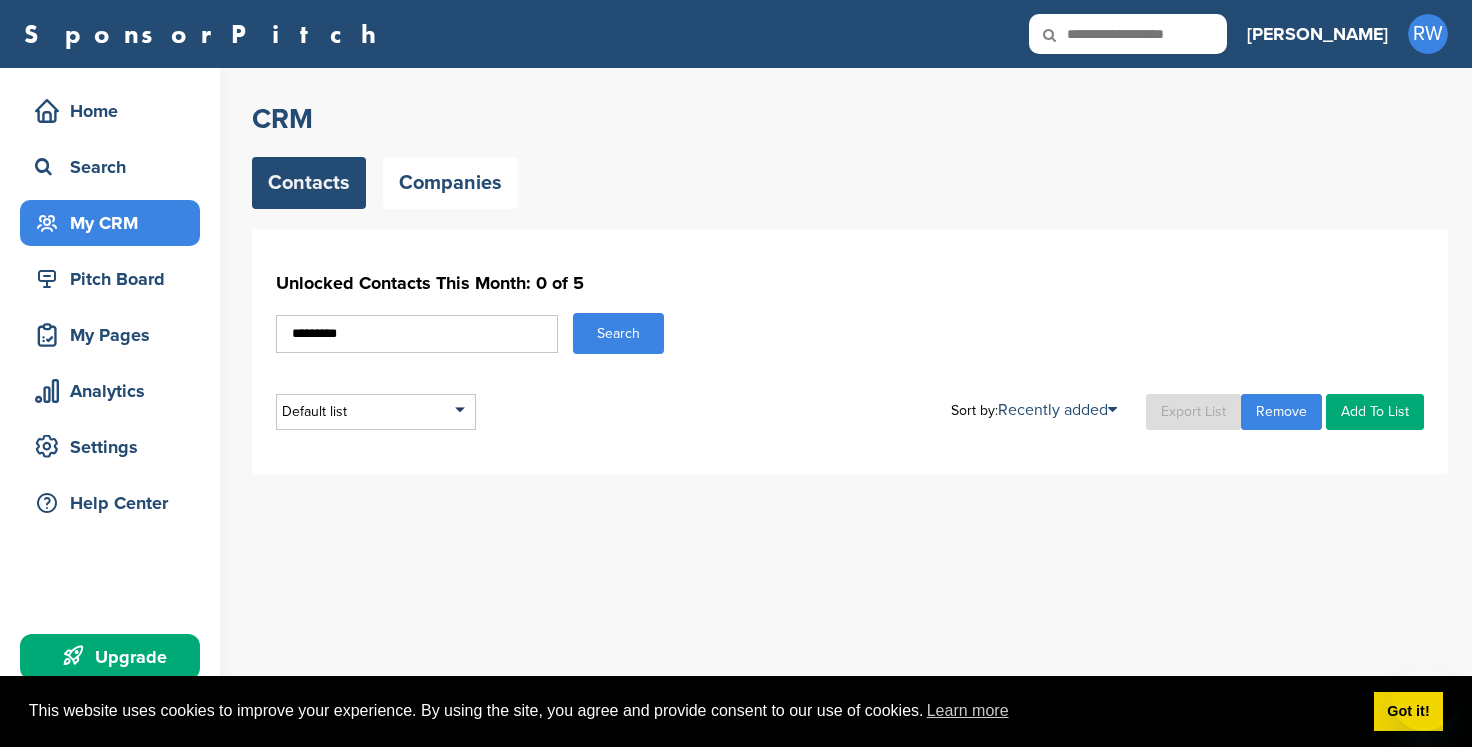 scroll, scrollTop: 0, scrollLeft: 0, axis: both 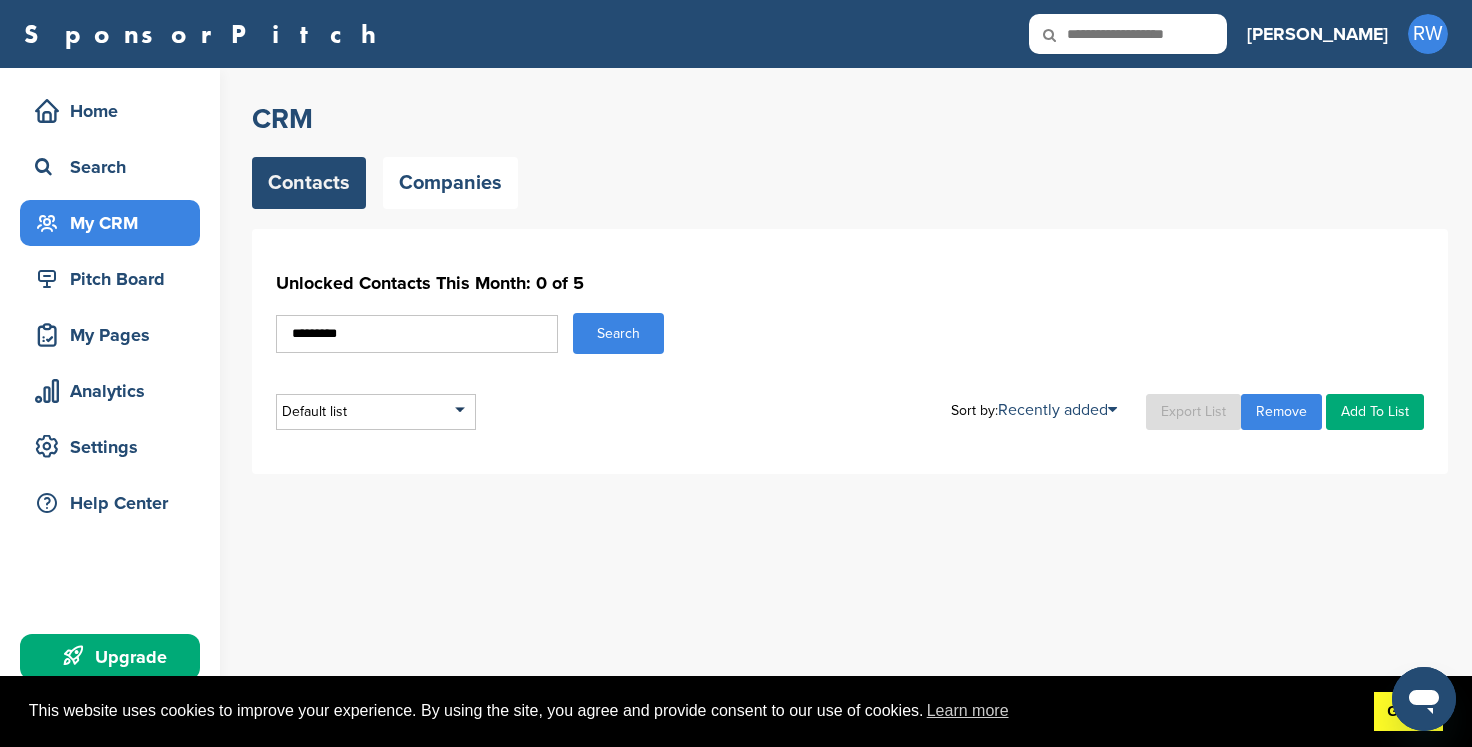click on "Got it!" at bounding box center (1408, 712) 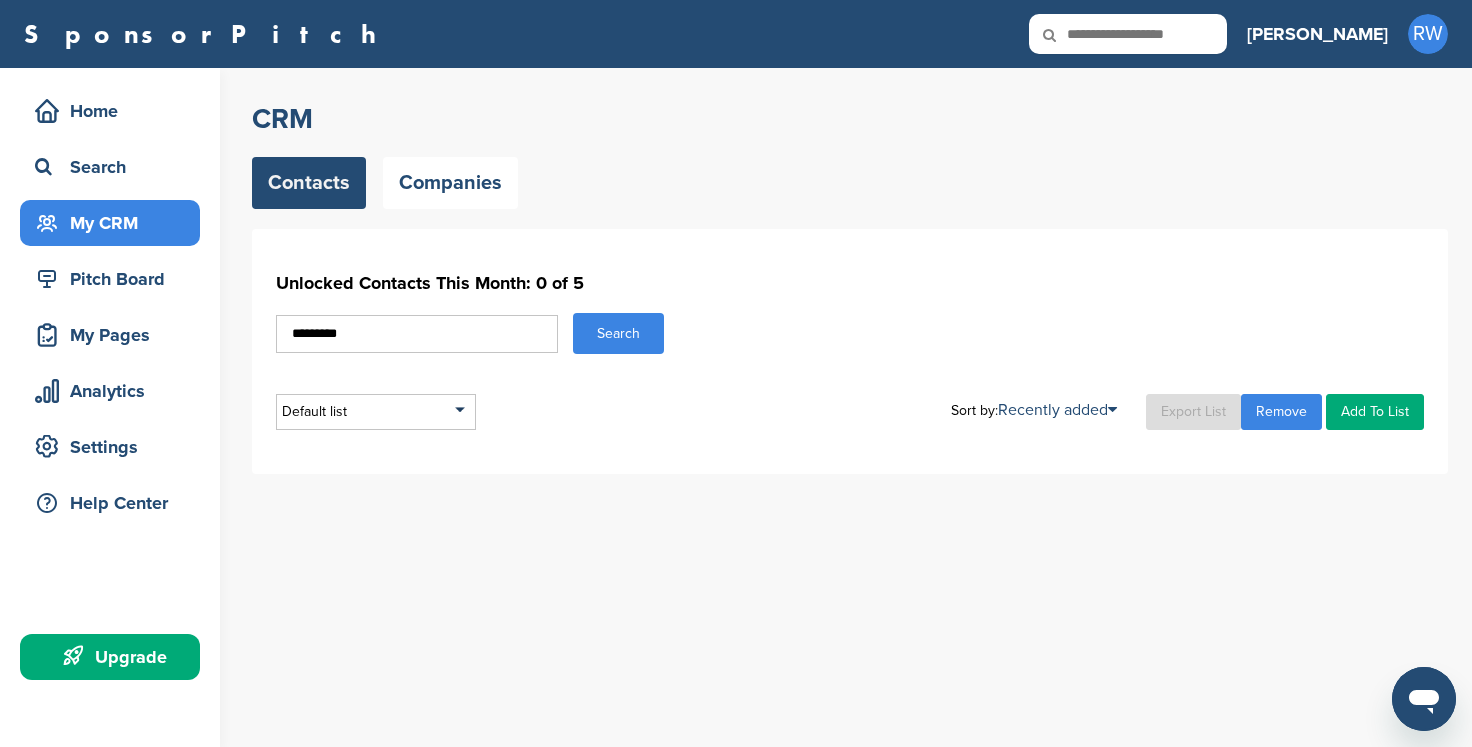 click on "Got it!" at bounding box center (1408, 712) 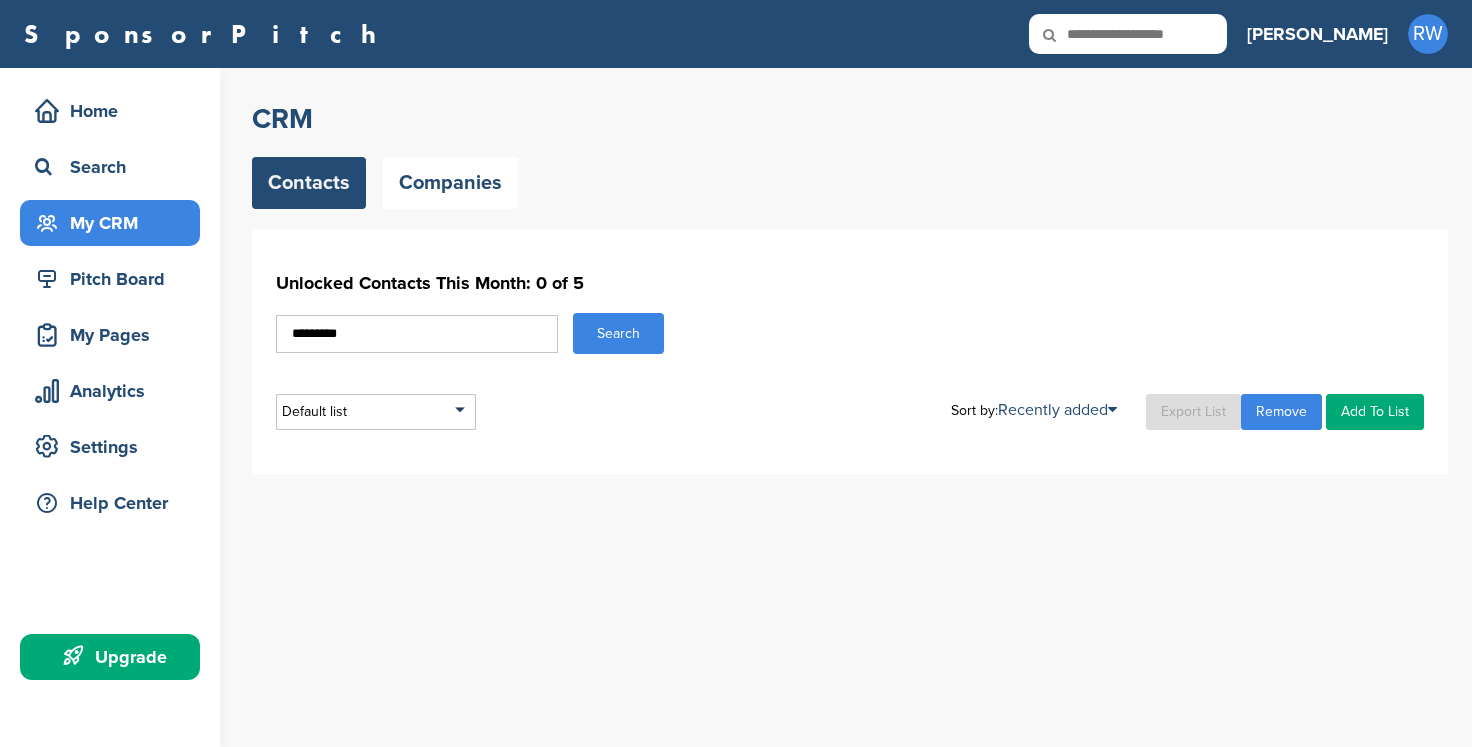 scroll, scrollTop: 0, scrollLeft: 0, axis: both 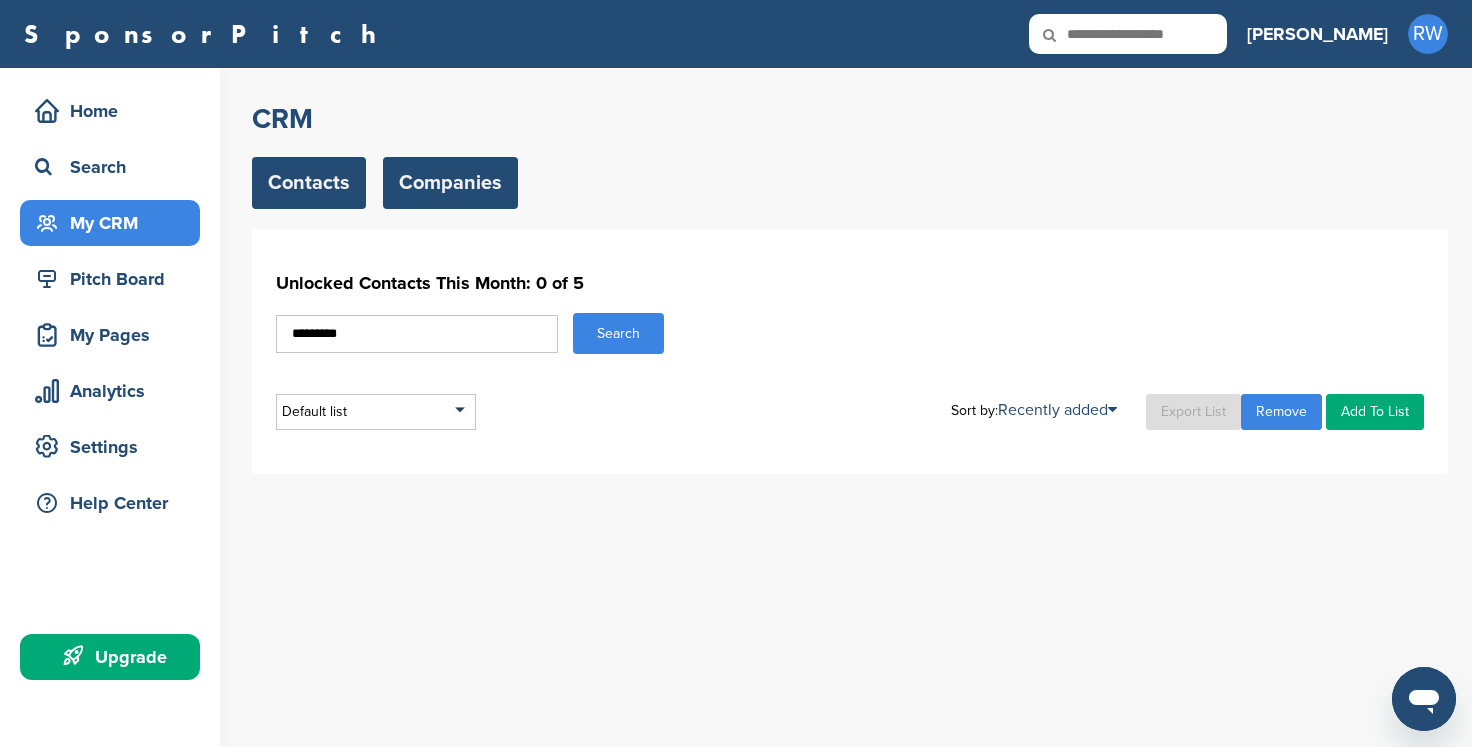 click on "Companies" at bounding box center [450, 183] 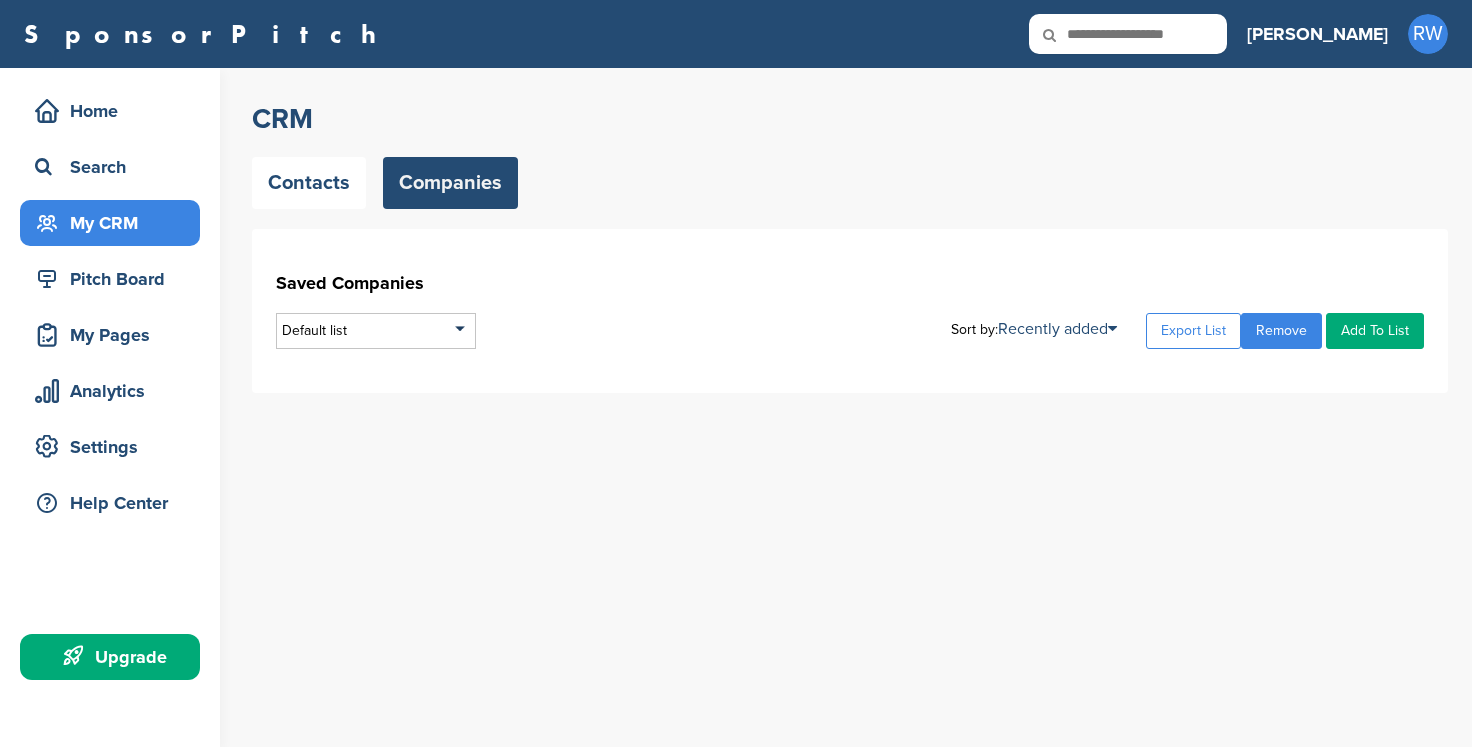 scroll, scrollTop: 0, scrollLeft: 0, axis: both 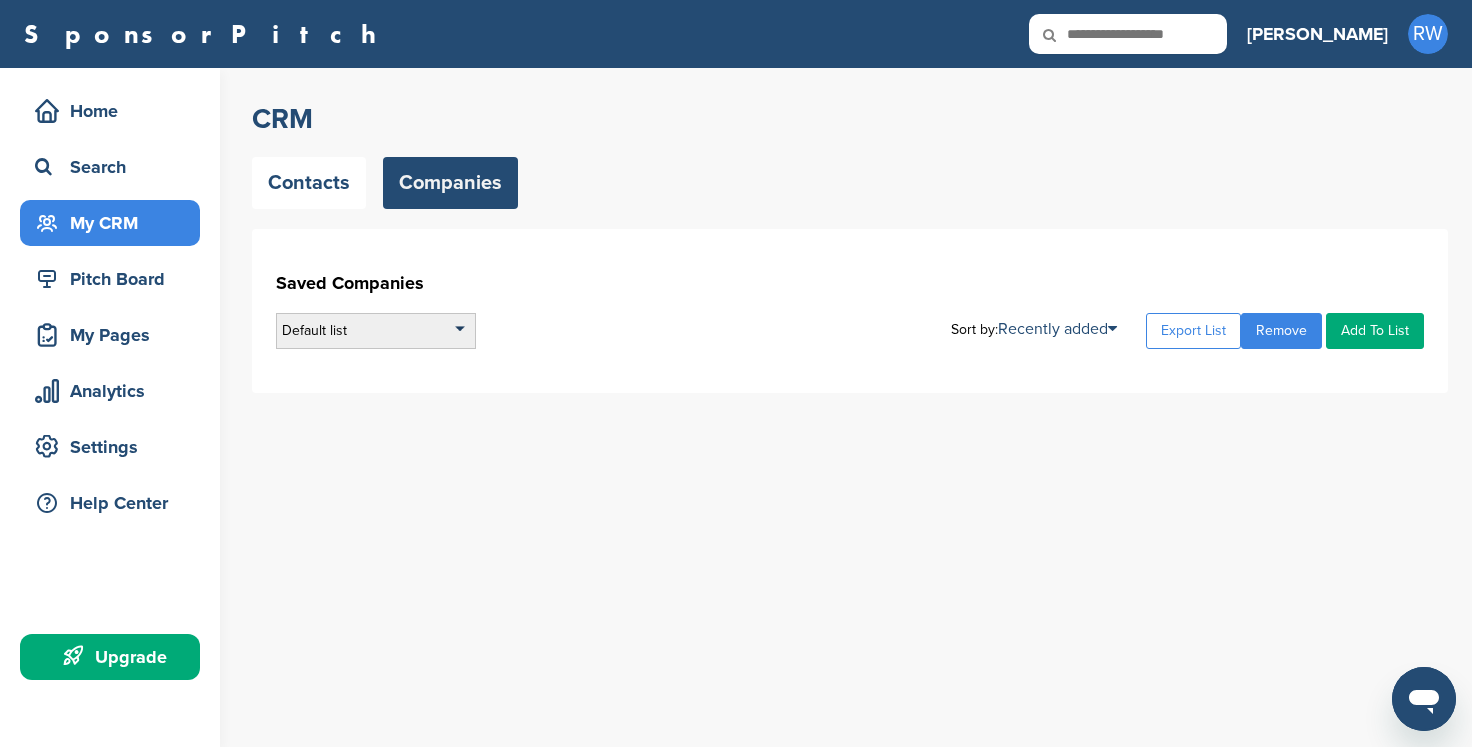 click on "Default list" at bounding box center (376, 331) 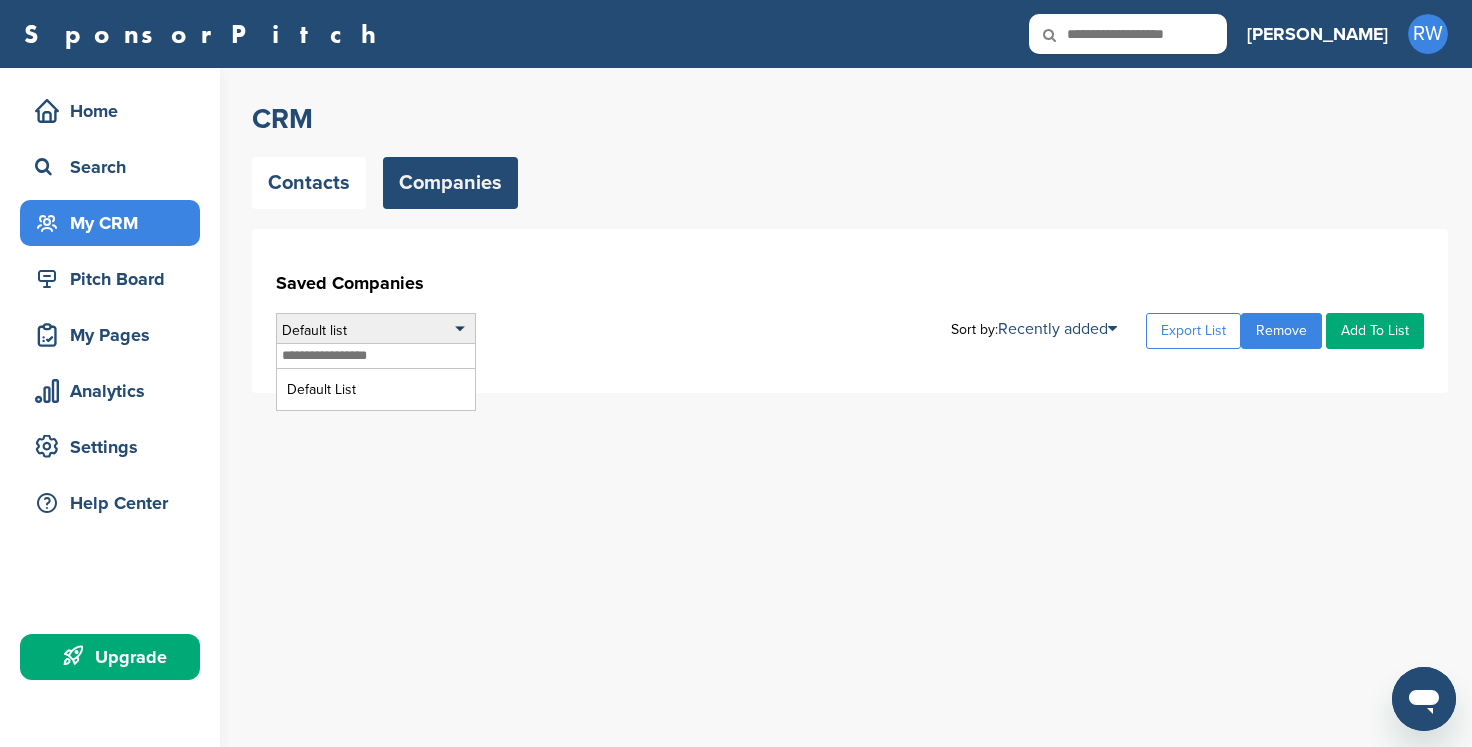 click at bounding box center [376, 356] 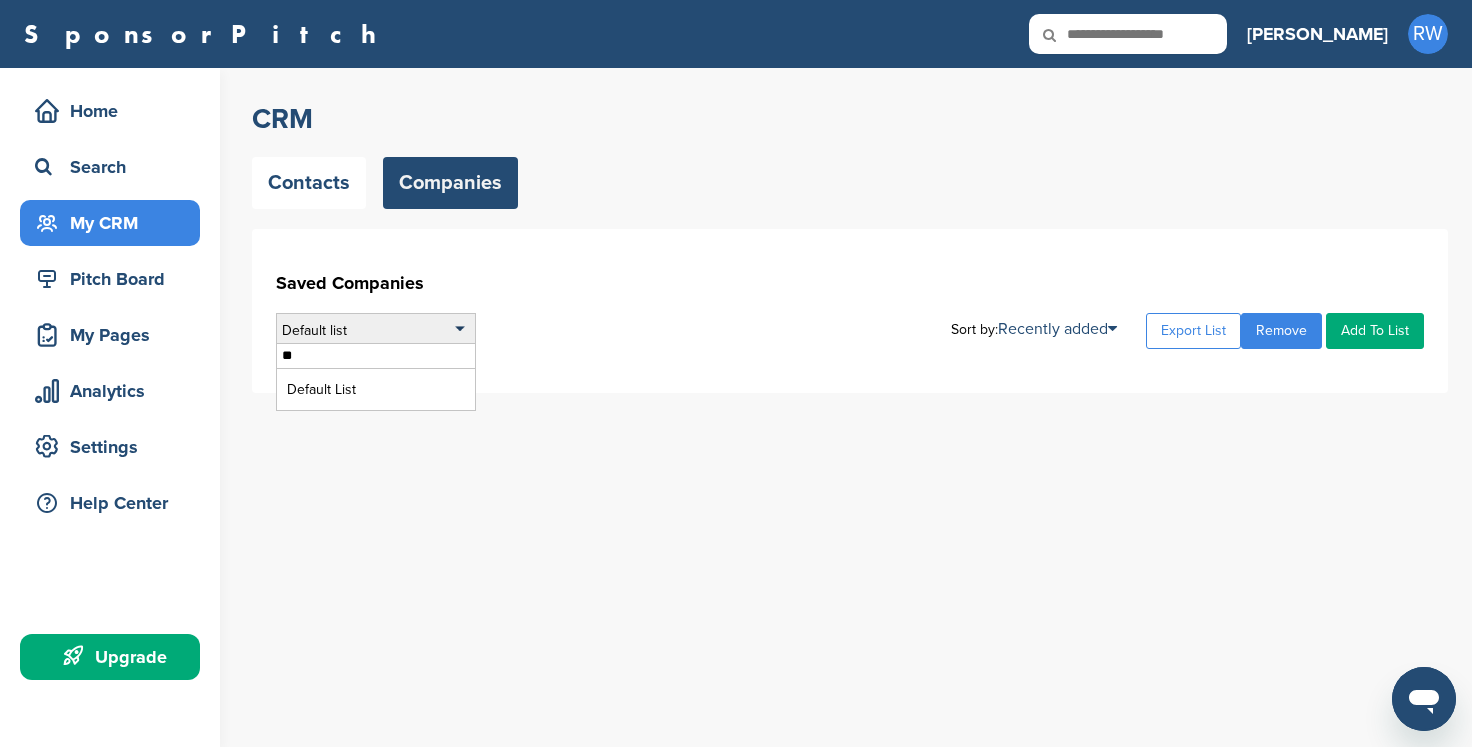 type on "*" 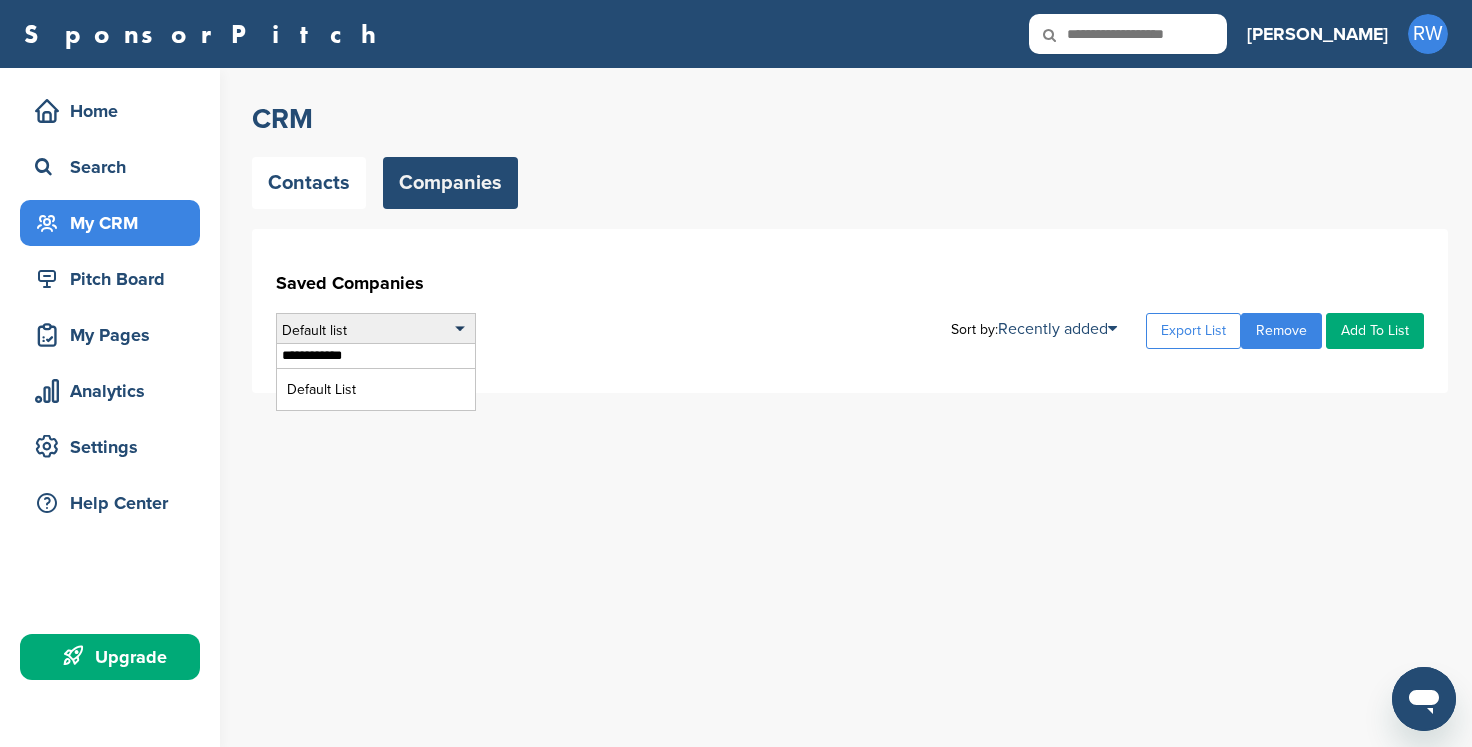 type on "**********" 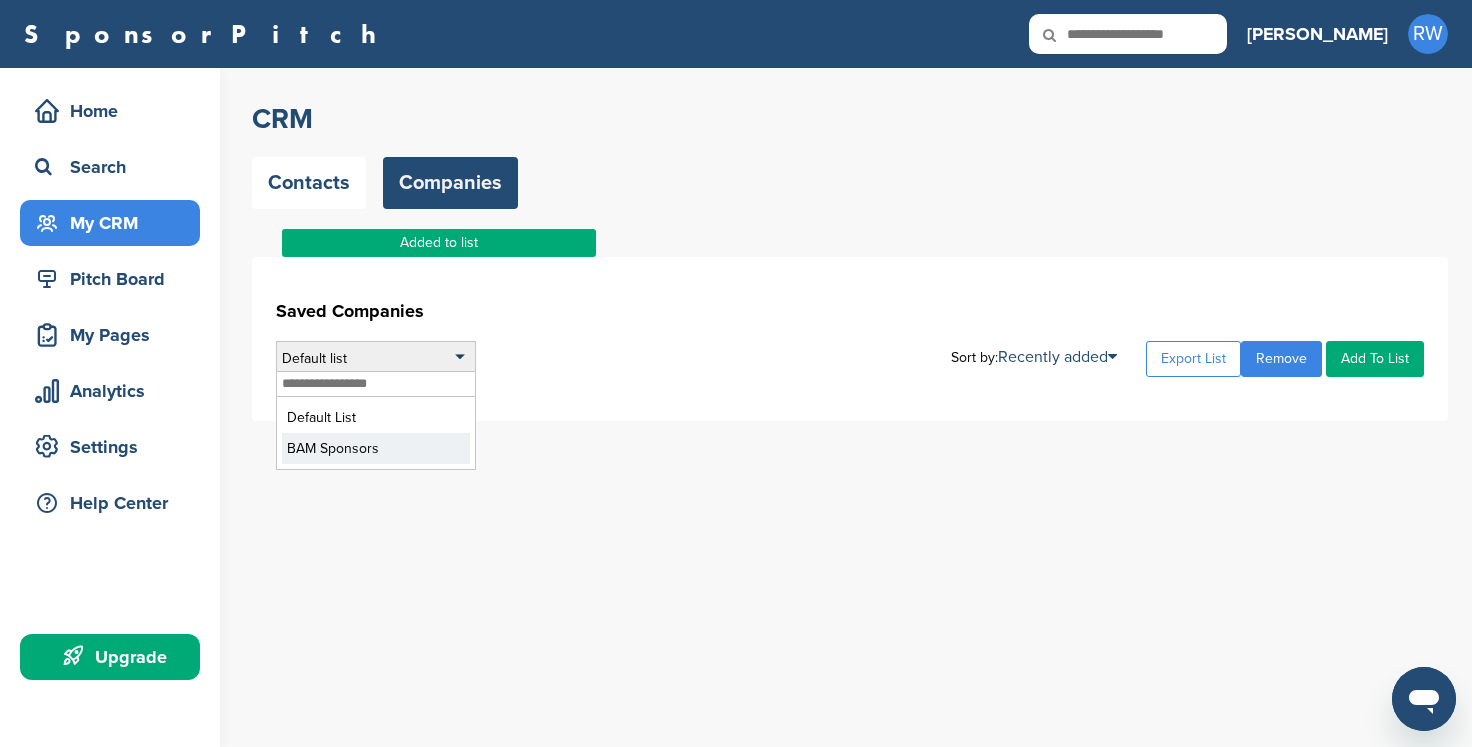 click on "BAM Sponsors" at bounding box center (376, 448) 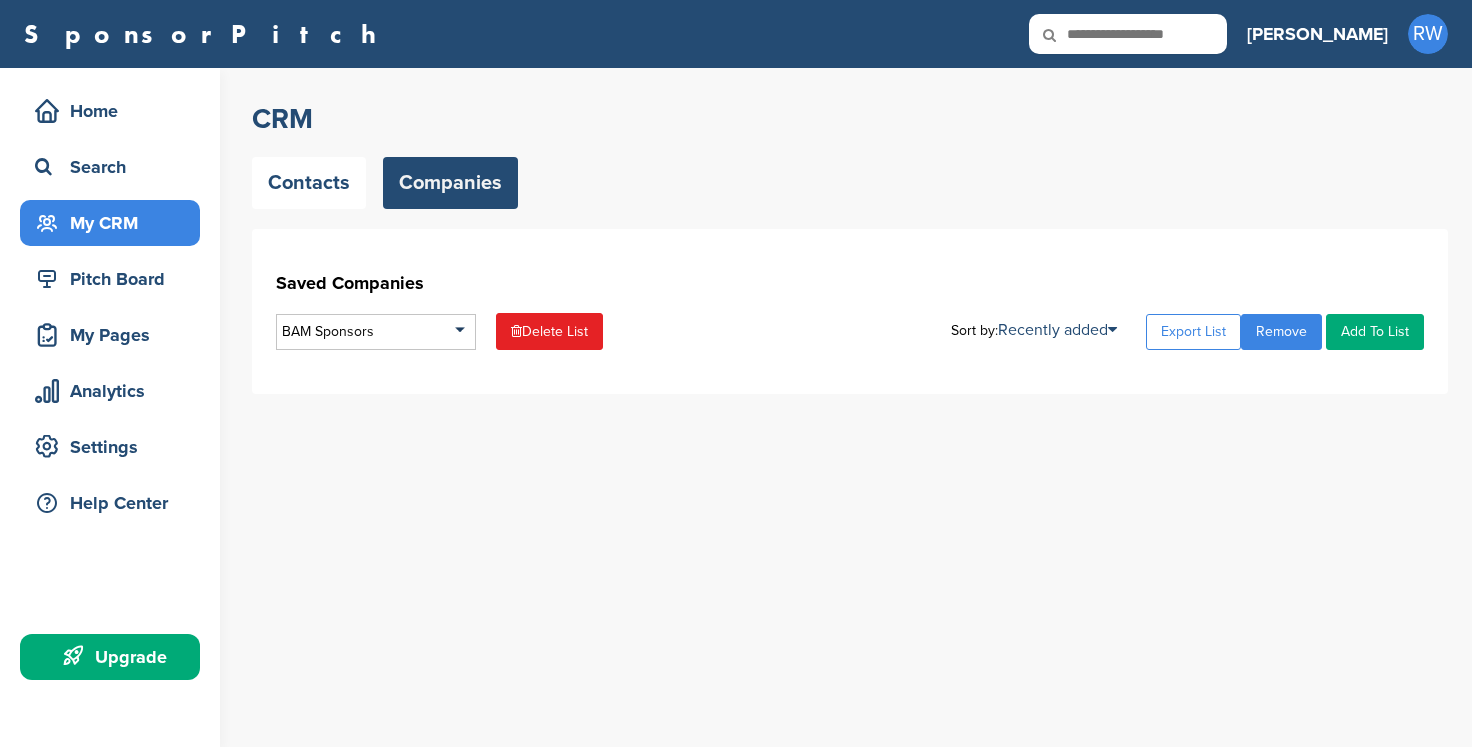 scroll, scrollTop: 0, scrollLeft: 0, axis: both 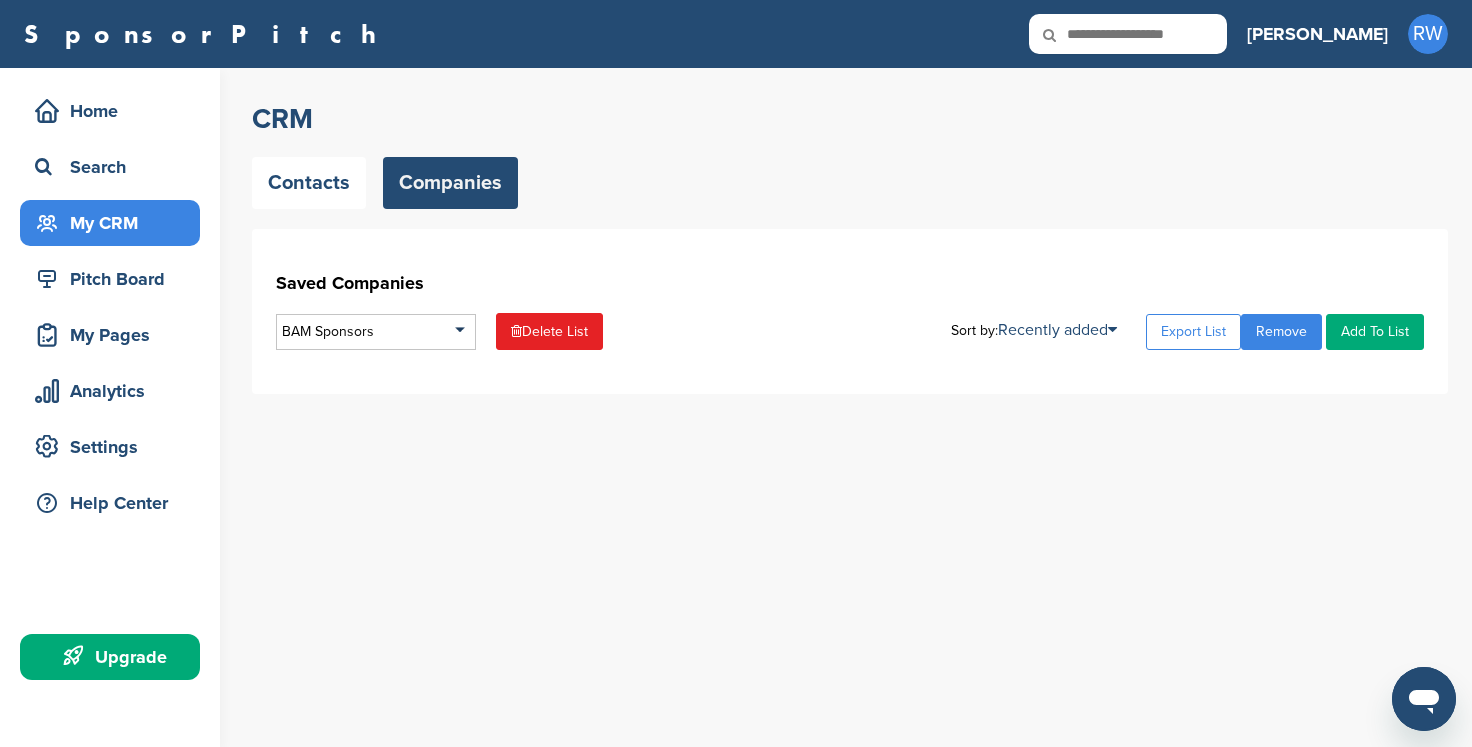 click on "Companies" at bounding box center (450, 183) 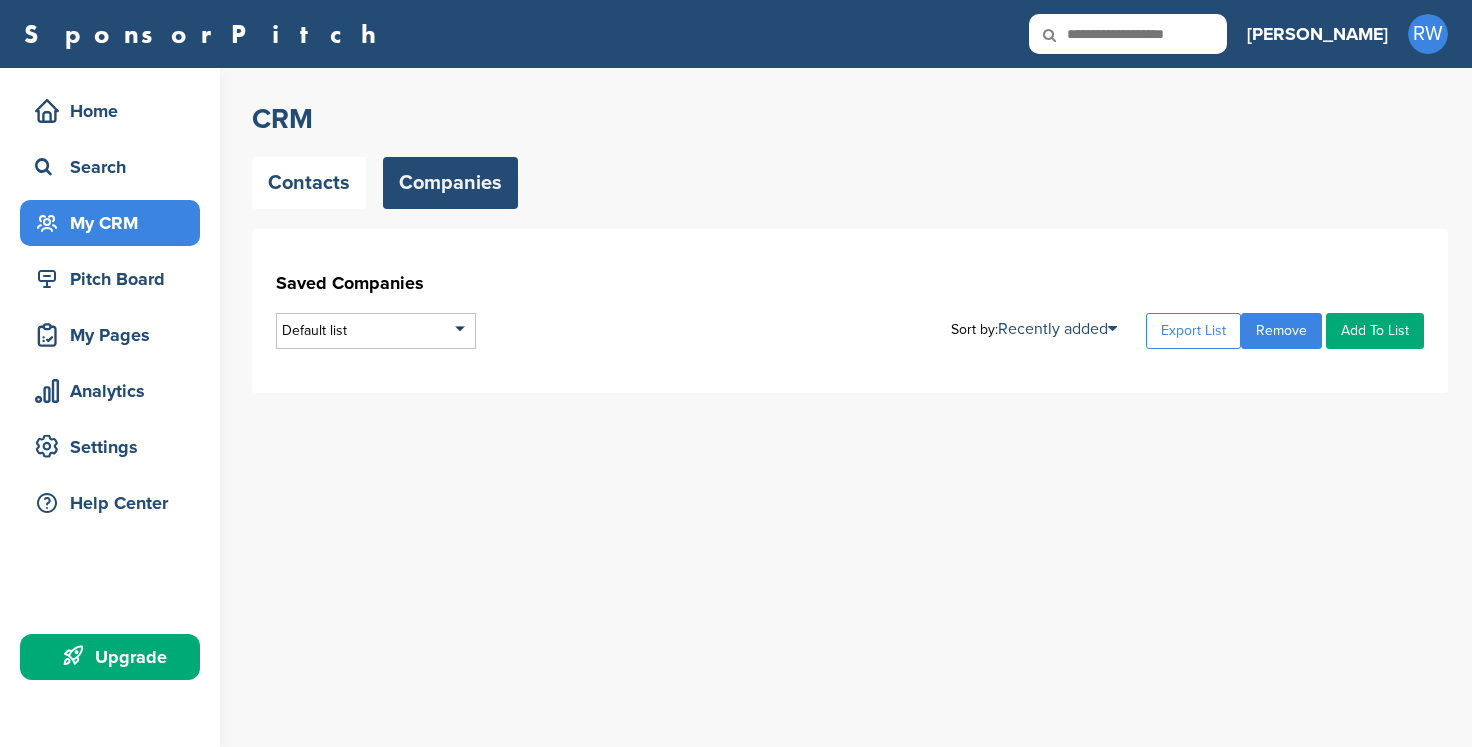 scroll, scrollTop: 0, scrollLeft: 0, axis: both 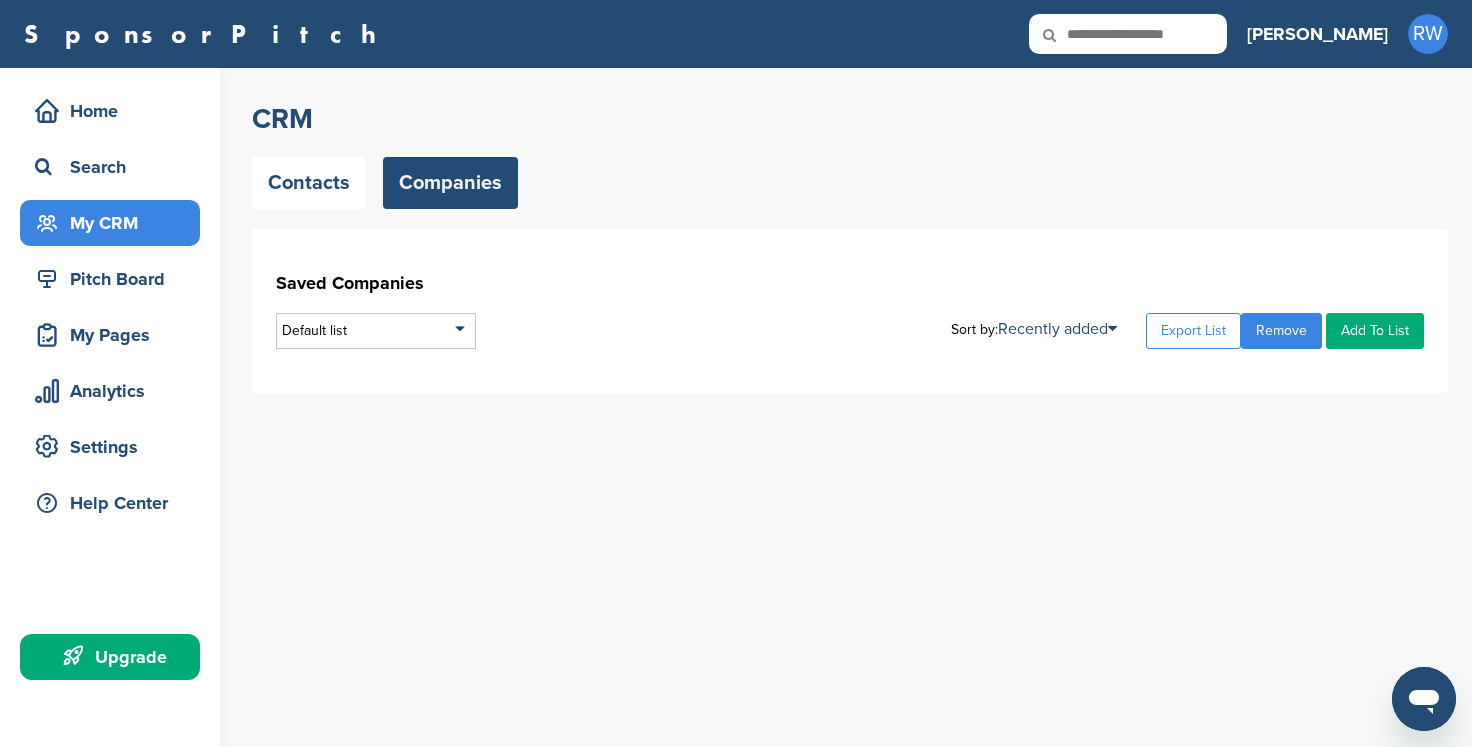 click on "Companies" at bounding box center (450, 183) 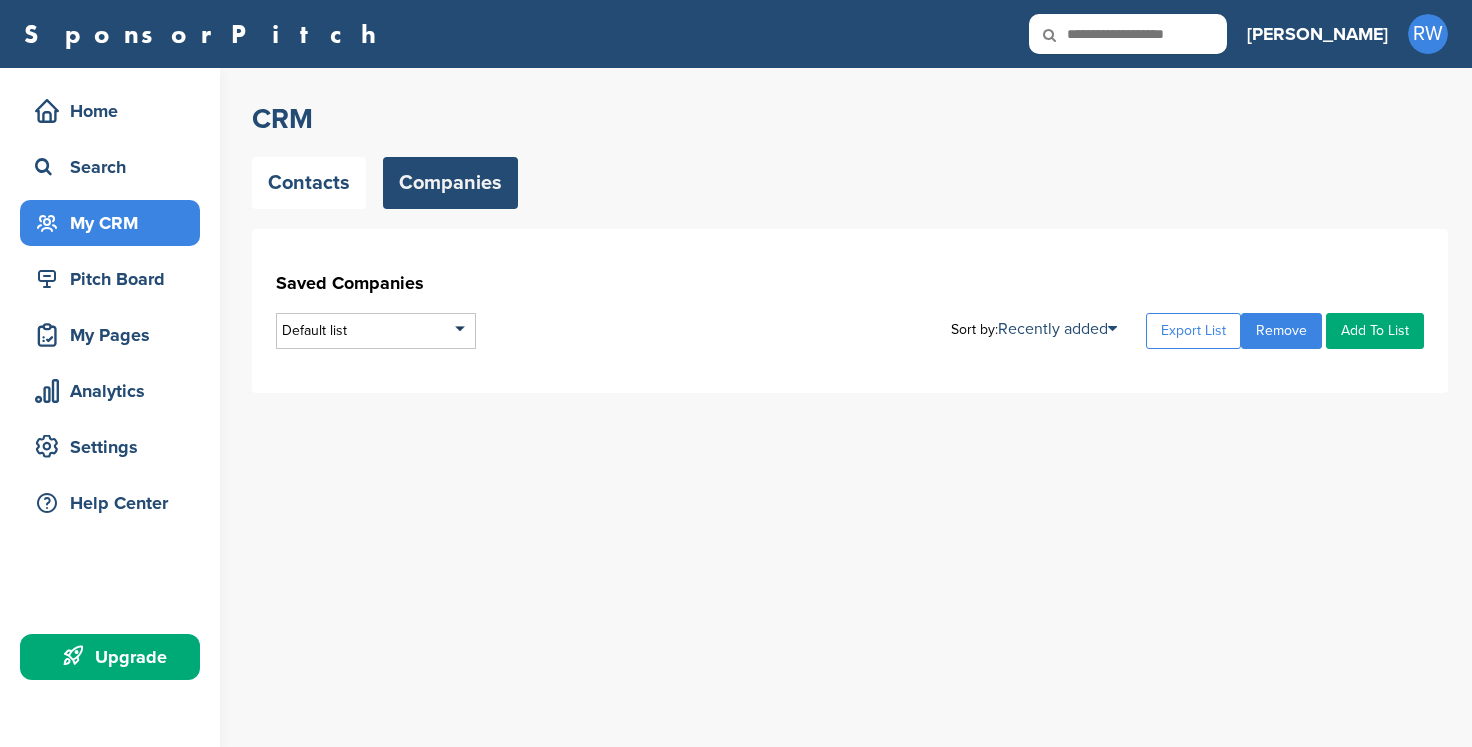 scroll, scrollTop: 0, scrollLeft: 0, axis: both 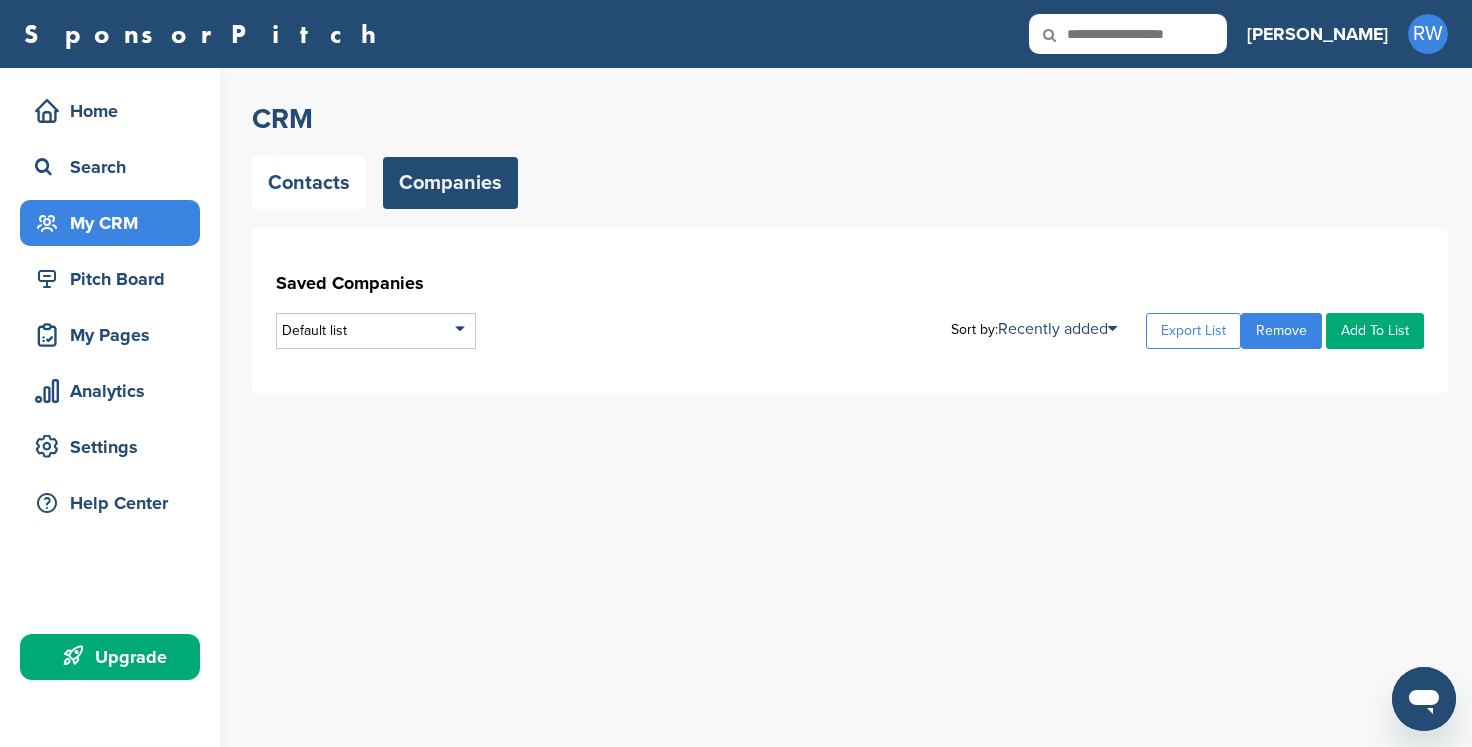 click on "Add To List" at bounding box center (1375, 331) 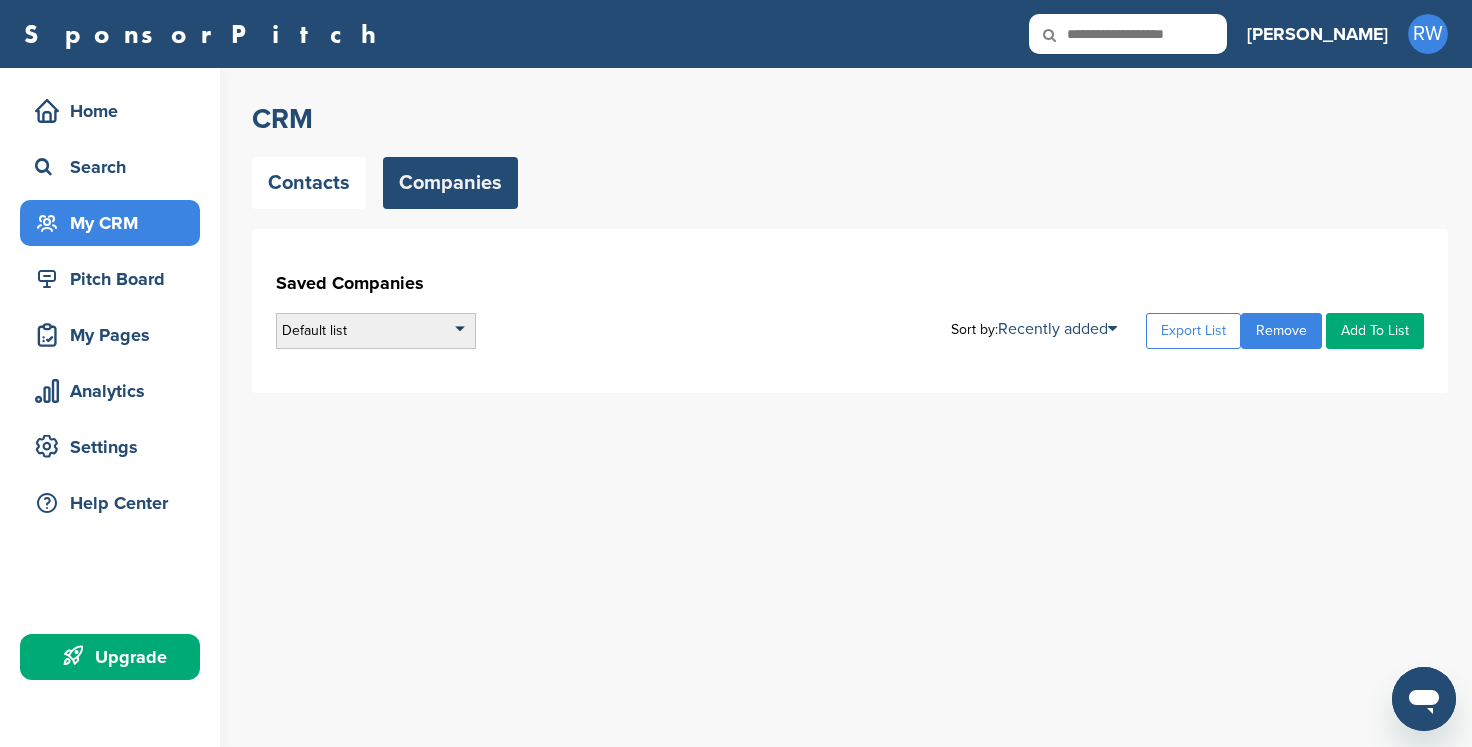 click on "Default list" at bounding box center (376, 331) 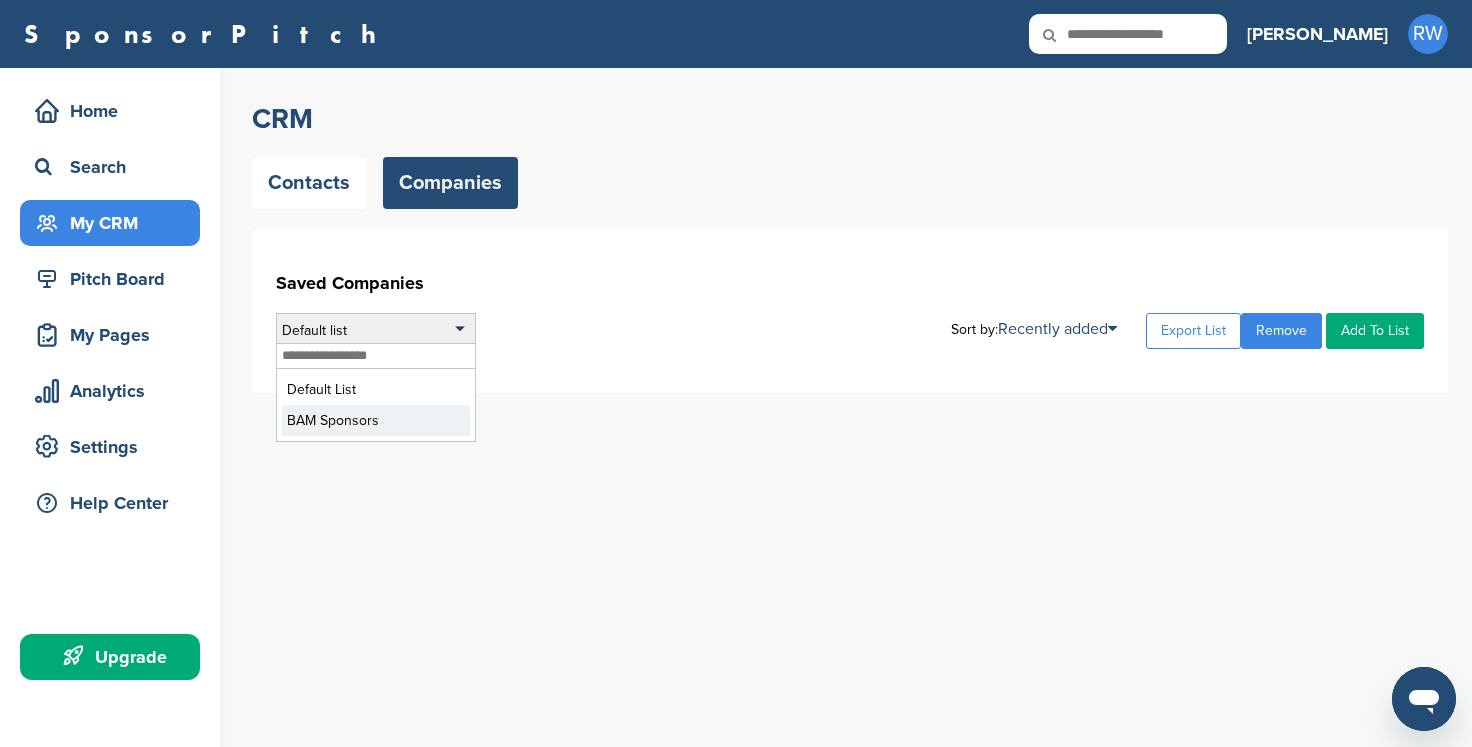 click on "BAM Sponsors" at bounding box center [376, 420] 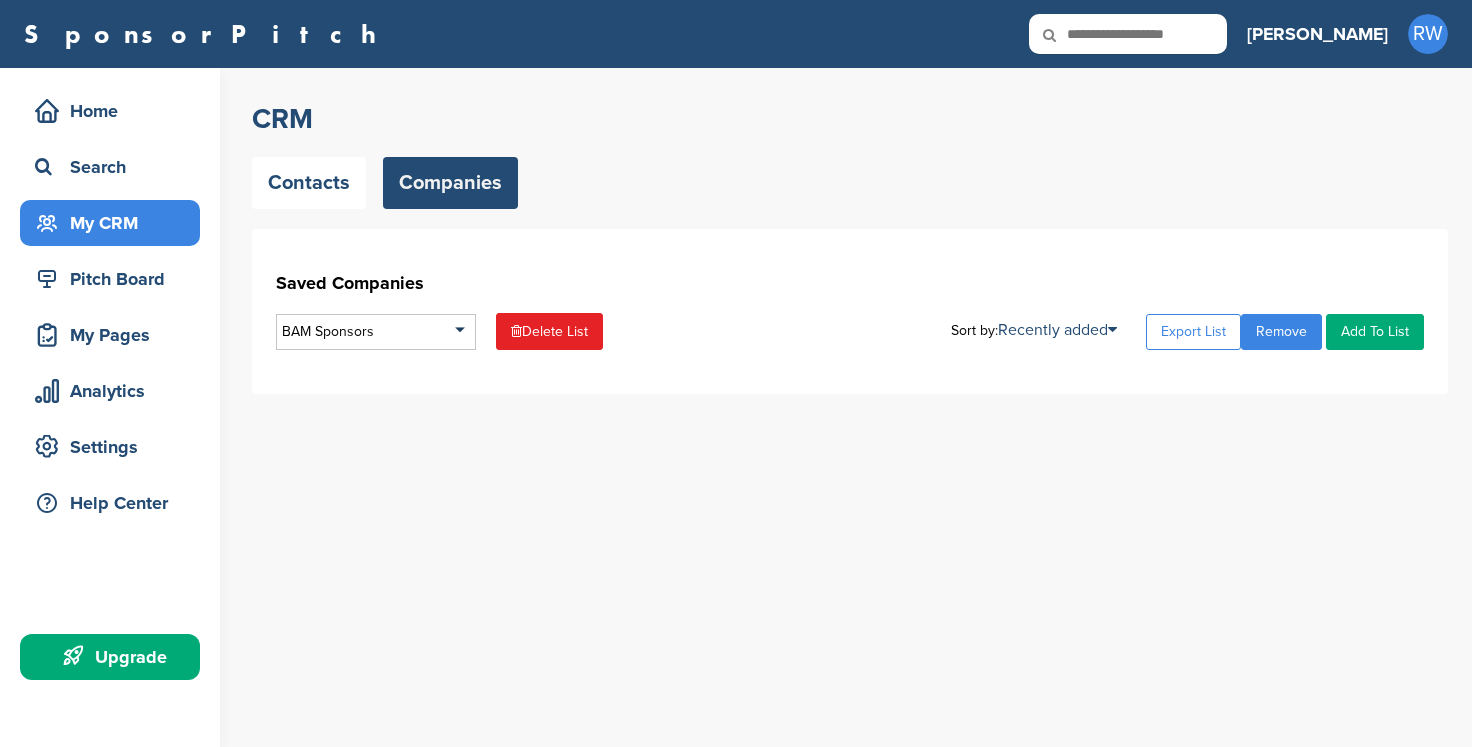 scroll, scrollTop: 0, scrollLeft: 0, axis: both 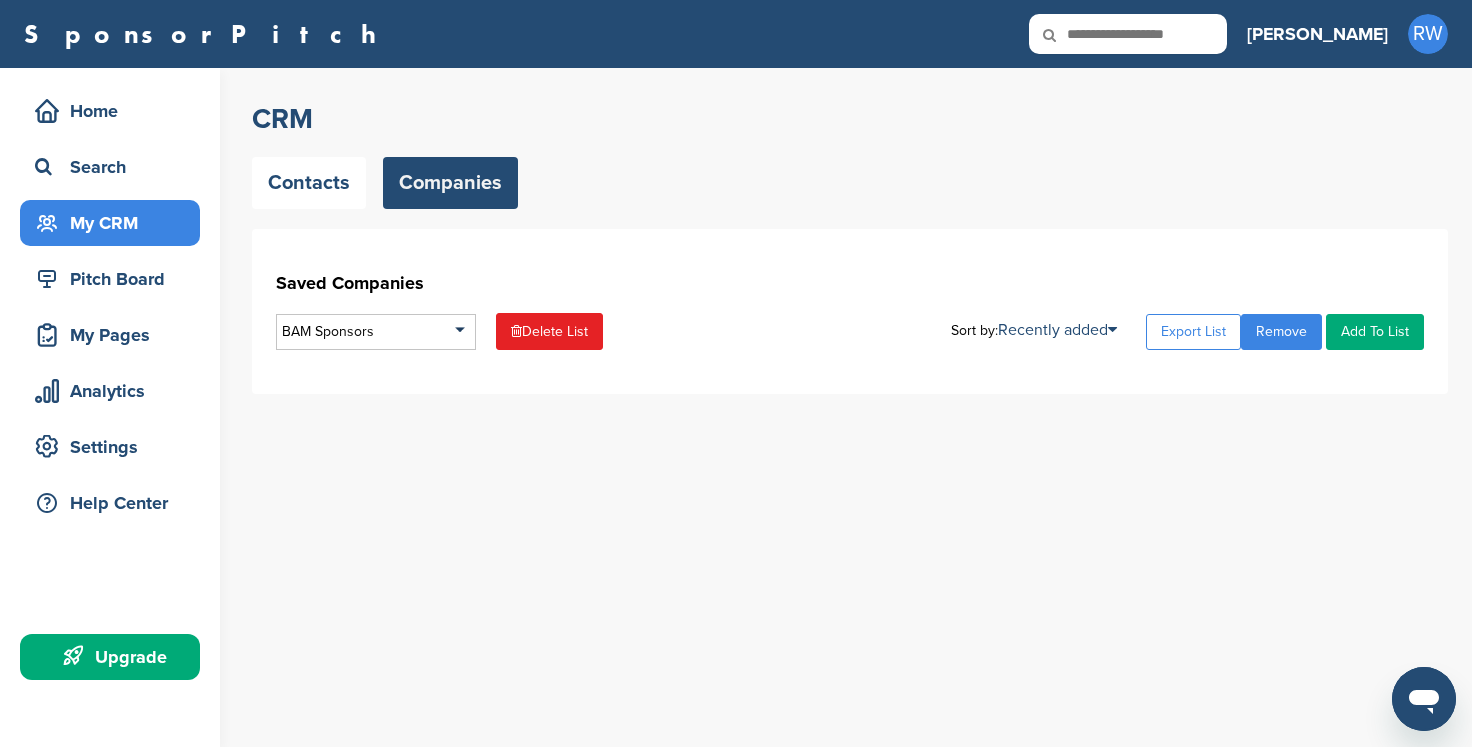 click on "Add To List" at bounding box center (1375, 332) 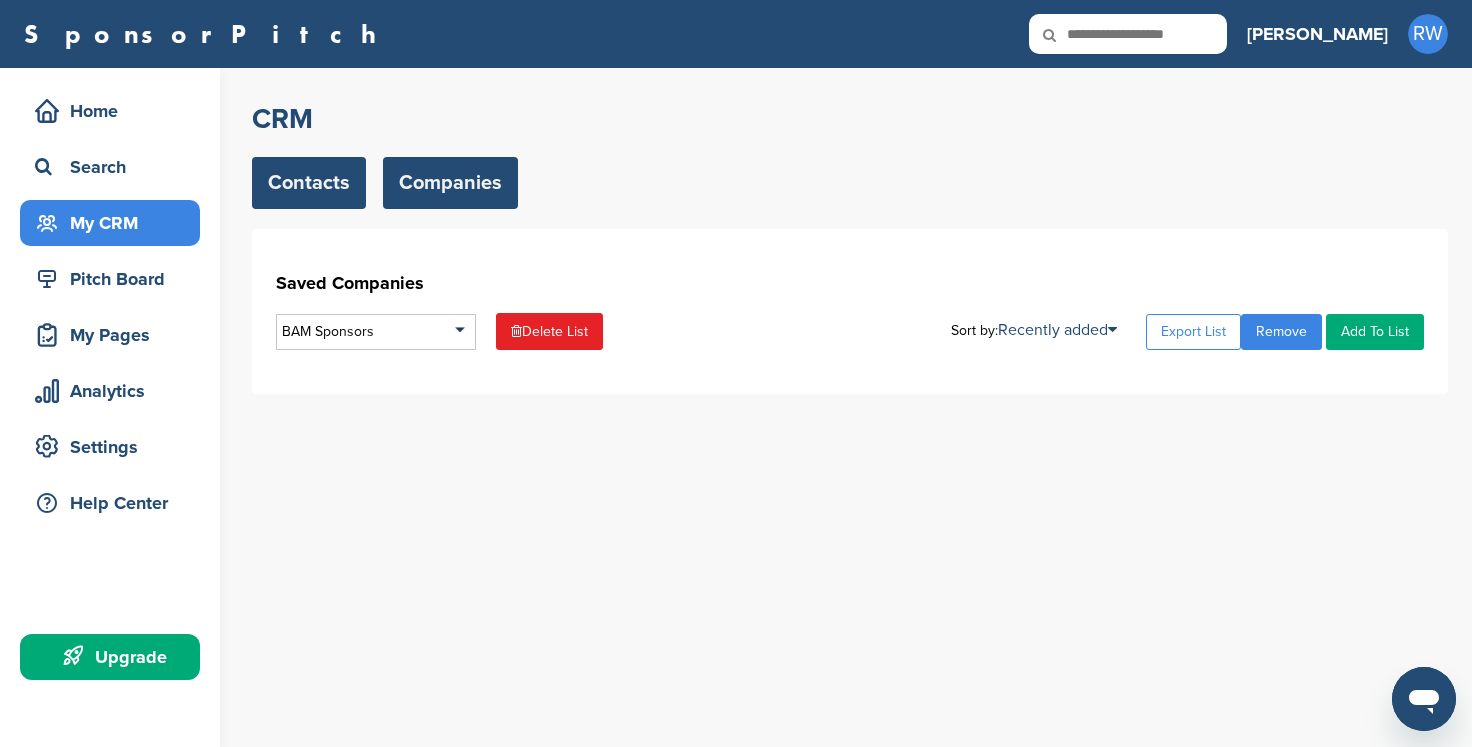click on "Contacts" at bounding box center [309, 183] 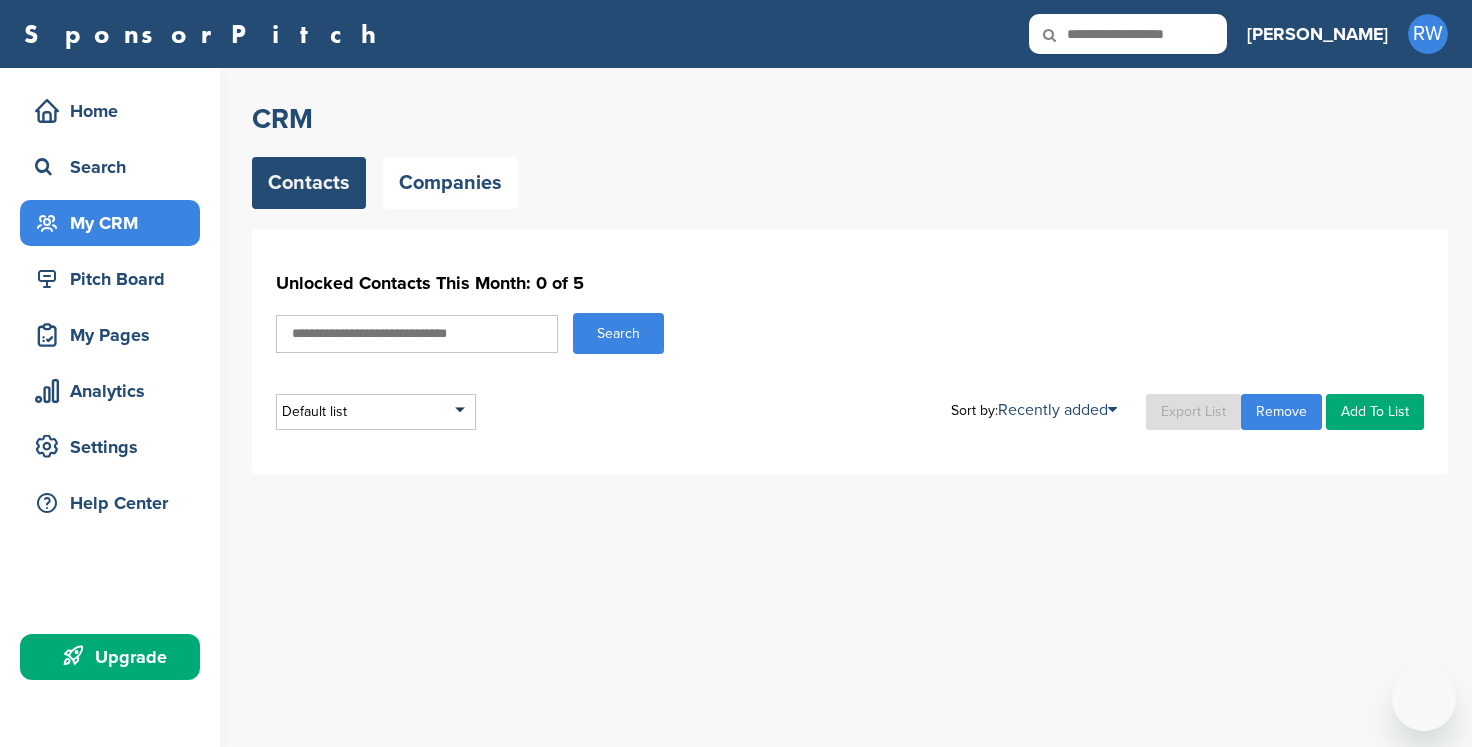 scroll, scrollTop: 0, scrollLeft: 0, axis: both 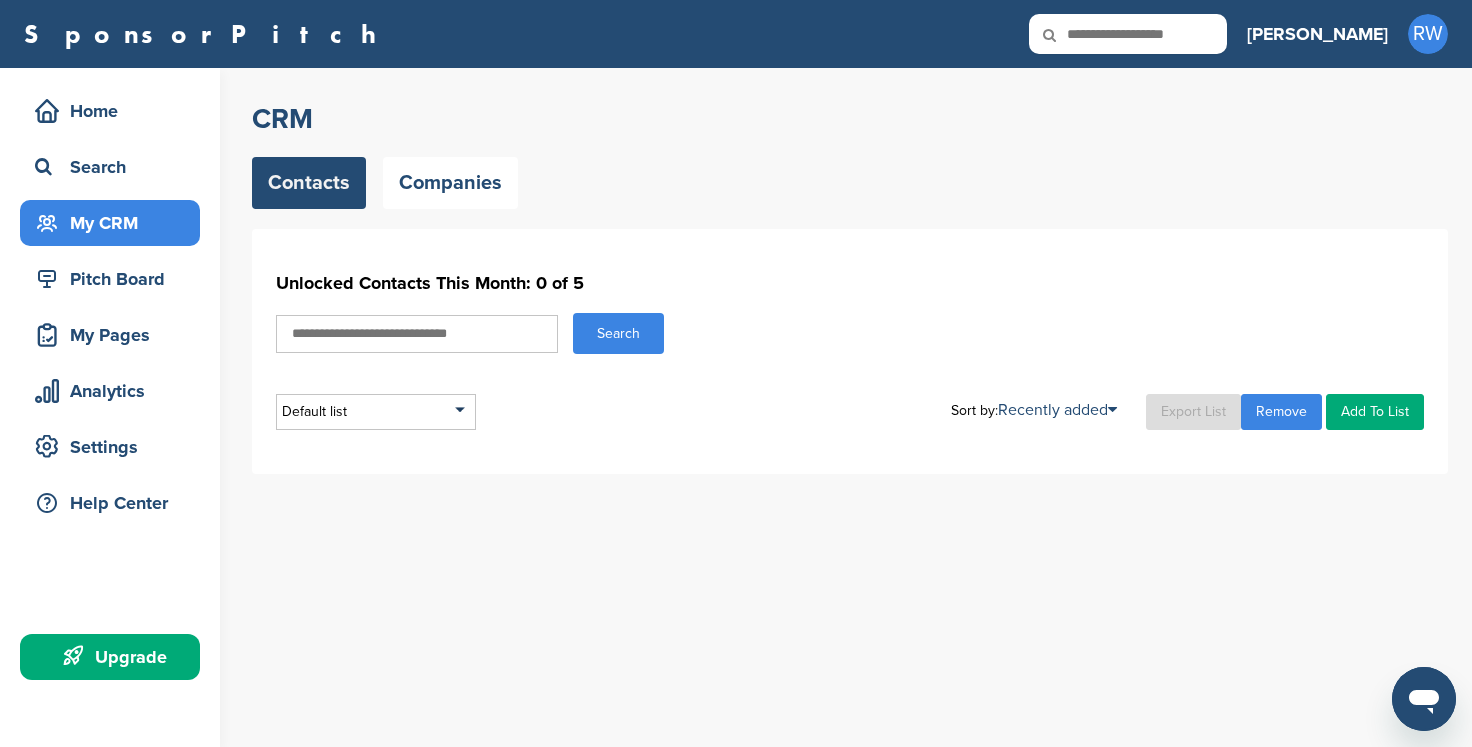 click at bounding box center (417, 334) 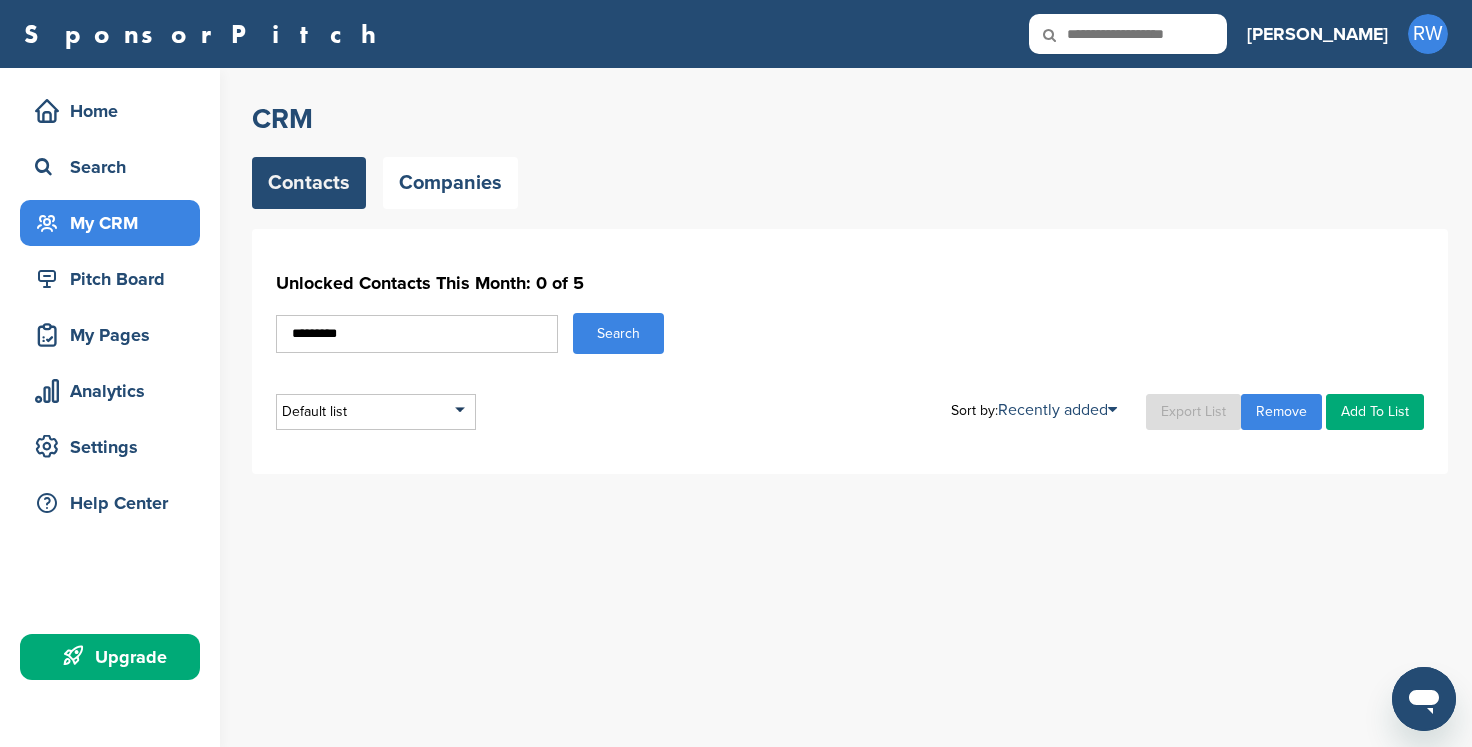type on "*********" 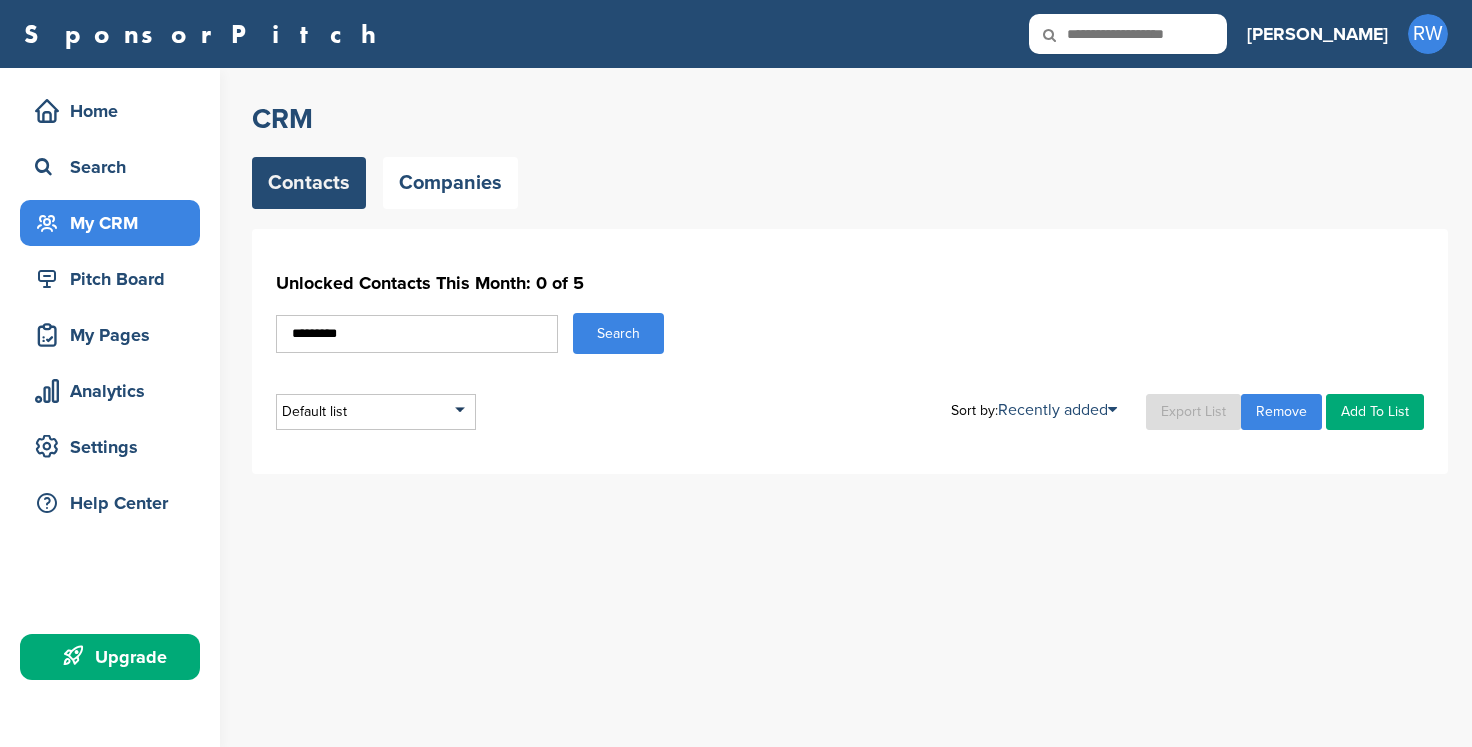 scroll, scrollTop: 0, scrollLeft: 0, axis: both 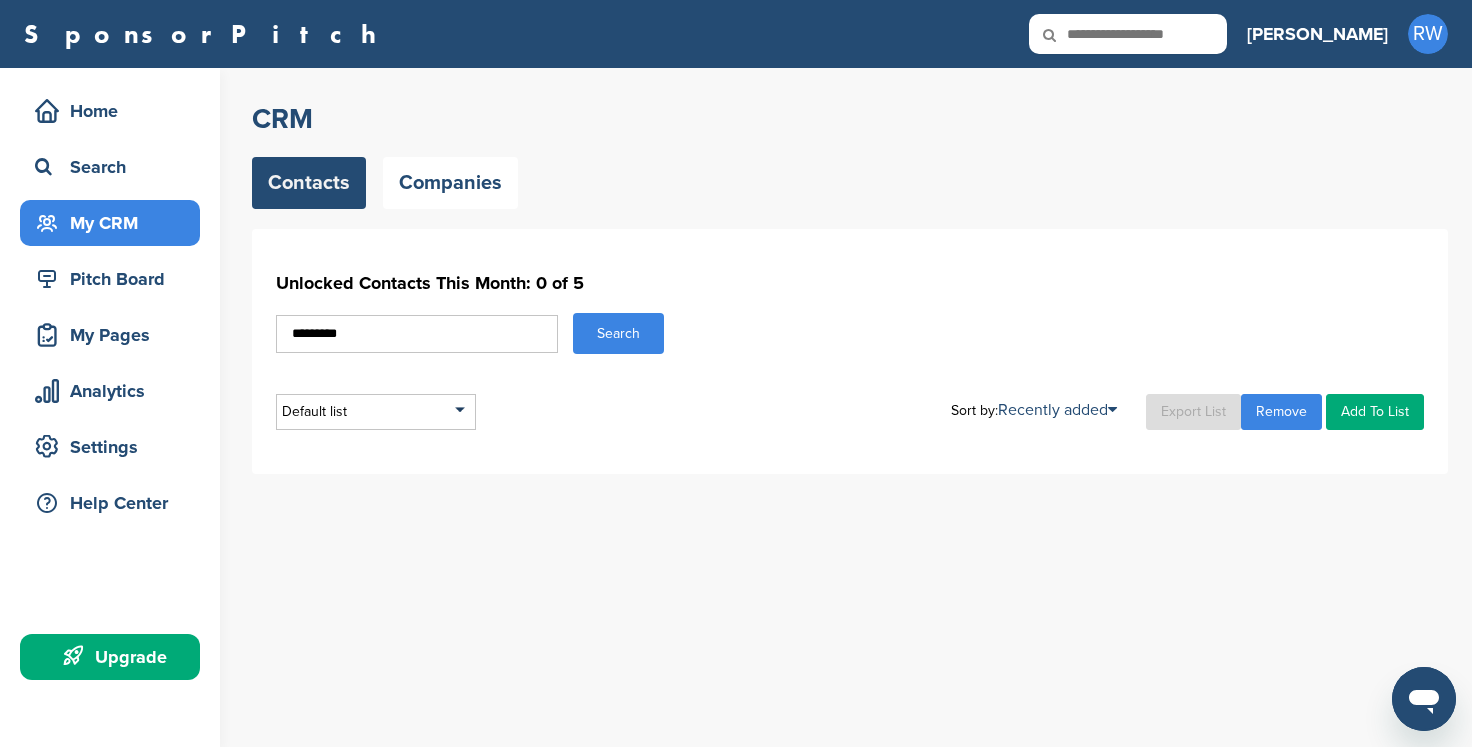 click on "Search" at bounding box center [618, 333] 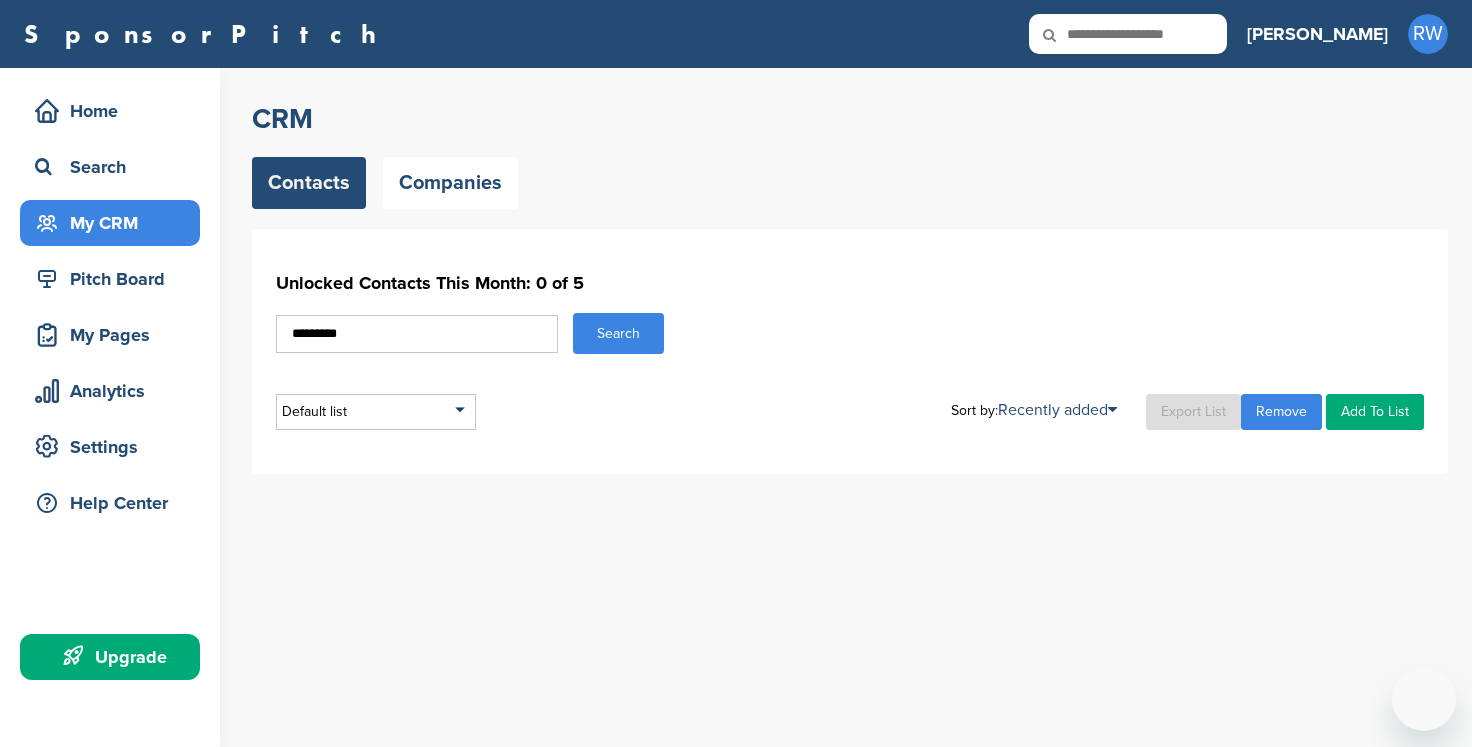 scroll, scrollTop: 0, scrollLeft: 0, axis: both 